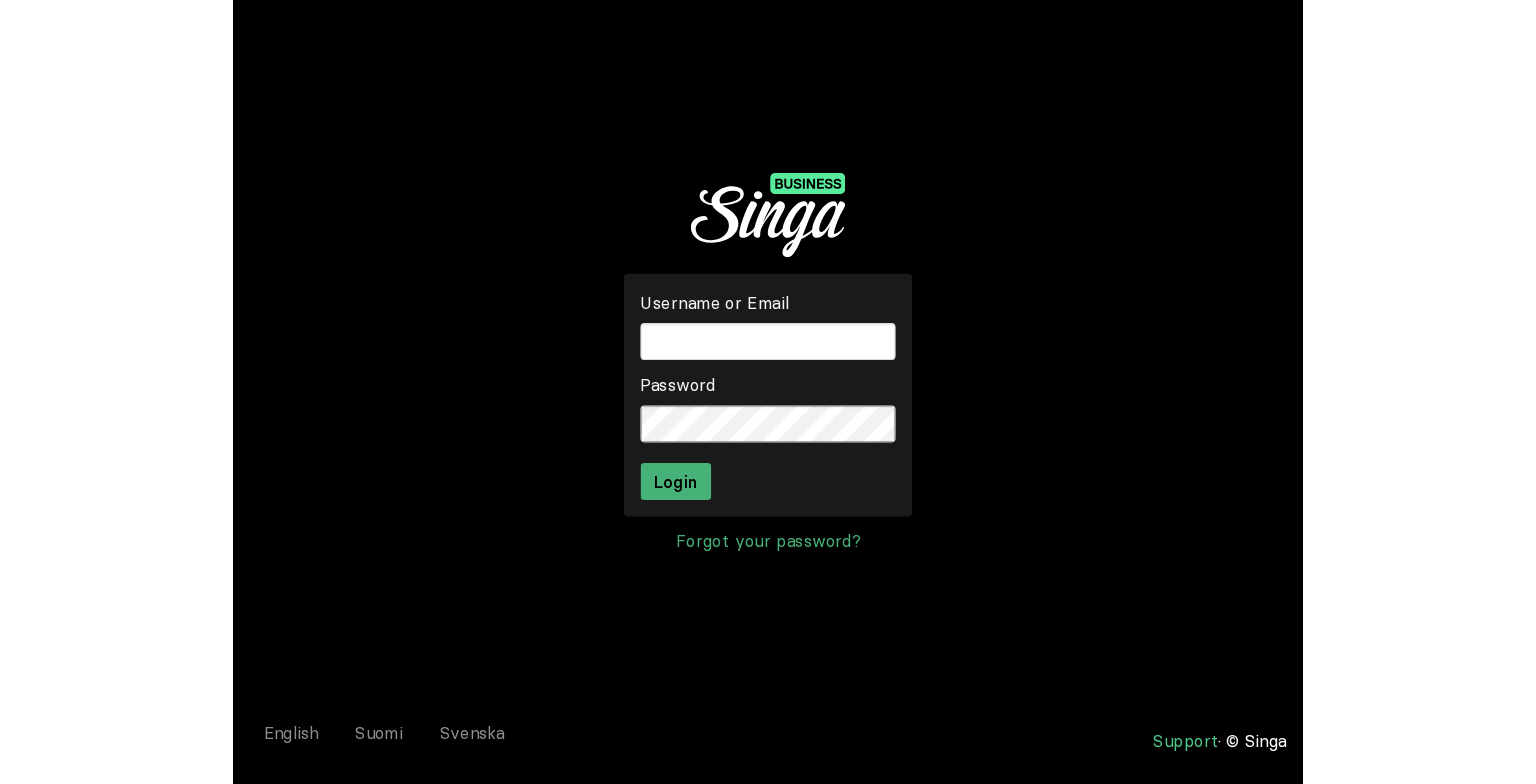 scroll, scrollTop: 0, scrollLeft: 0, axis: both 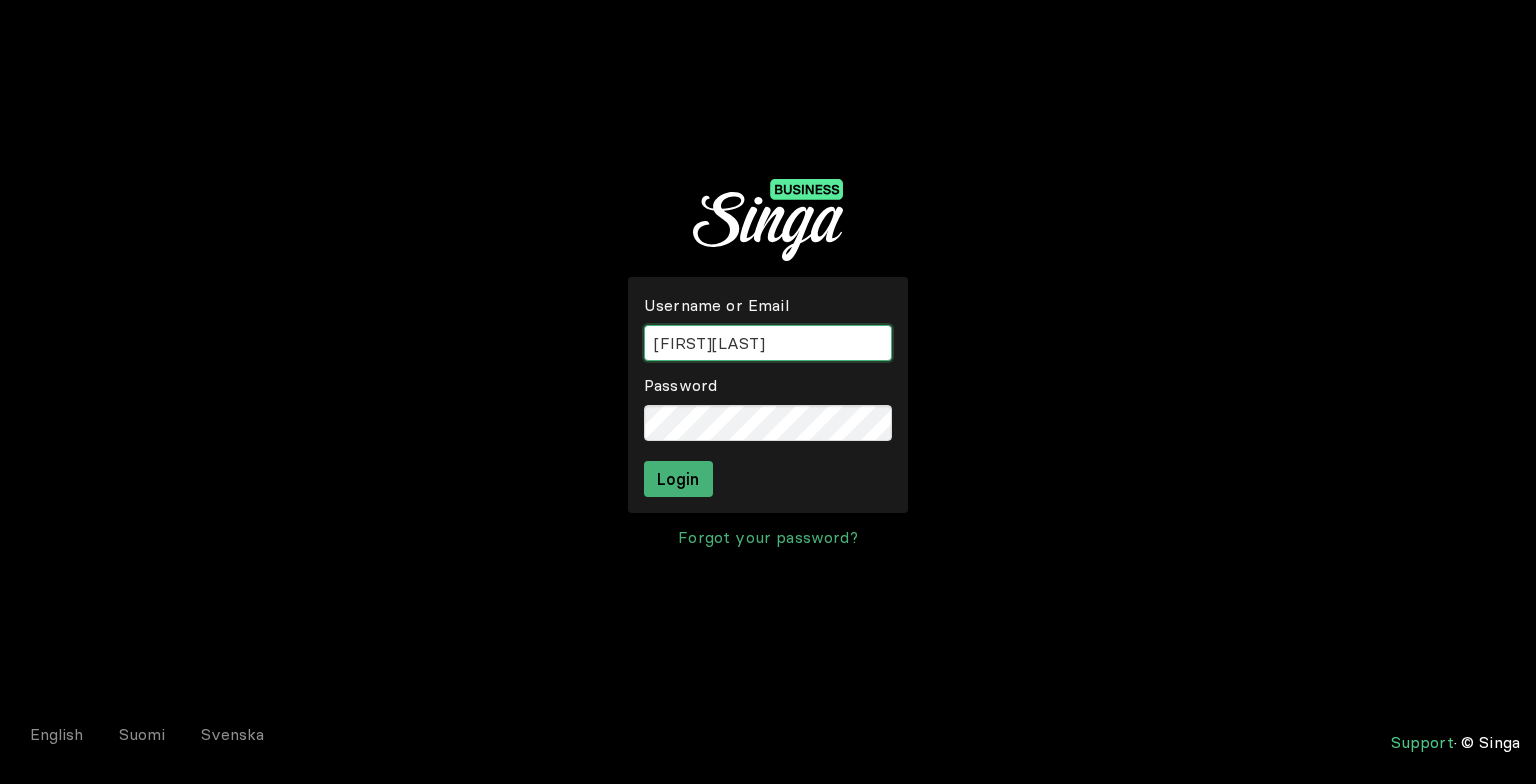 click at bounding box center [768, 343] 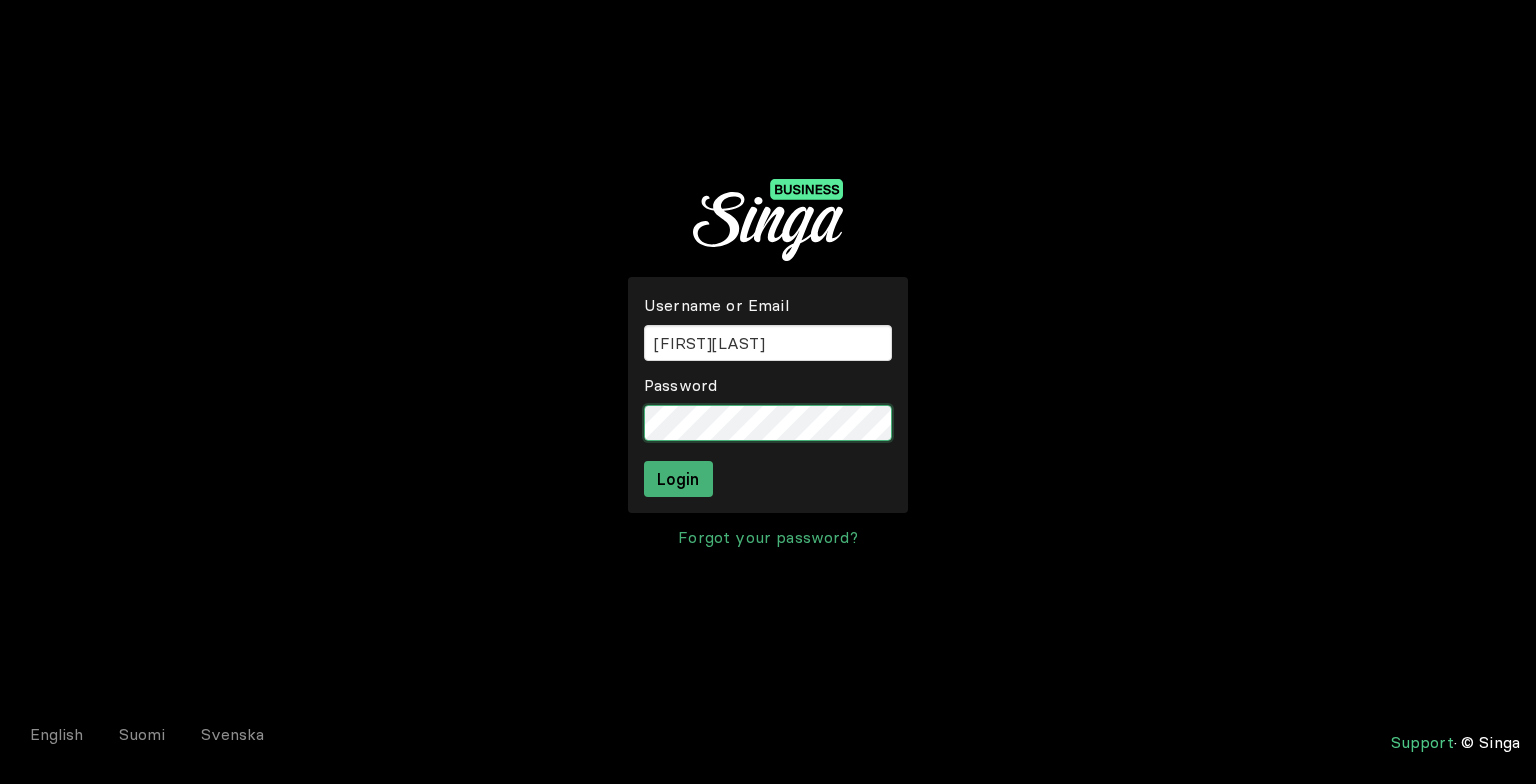 click on "Login" at bounding box center (678, 479) 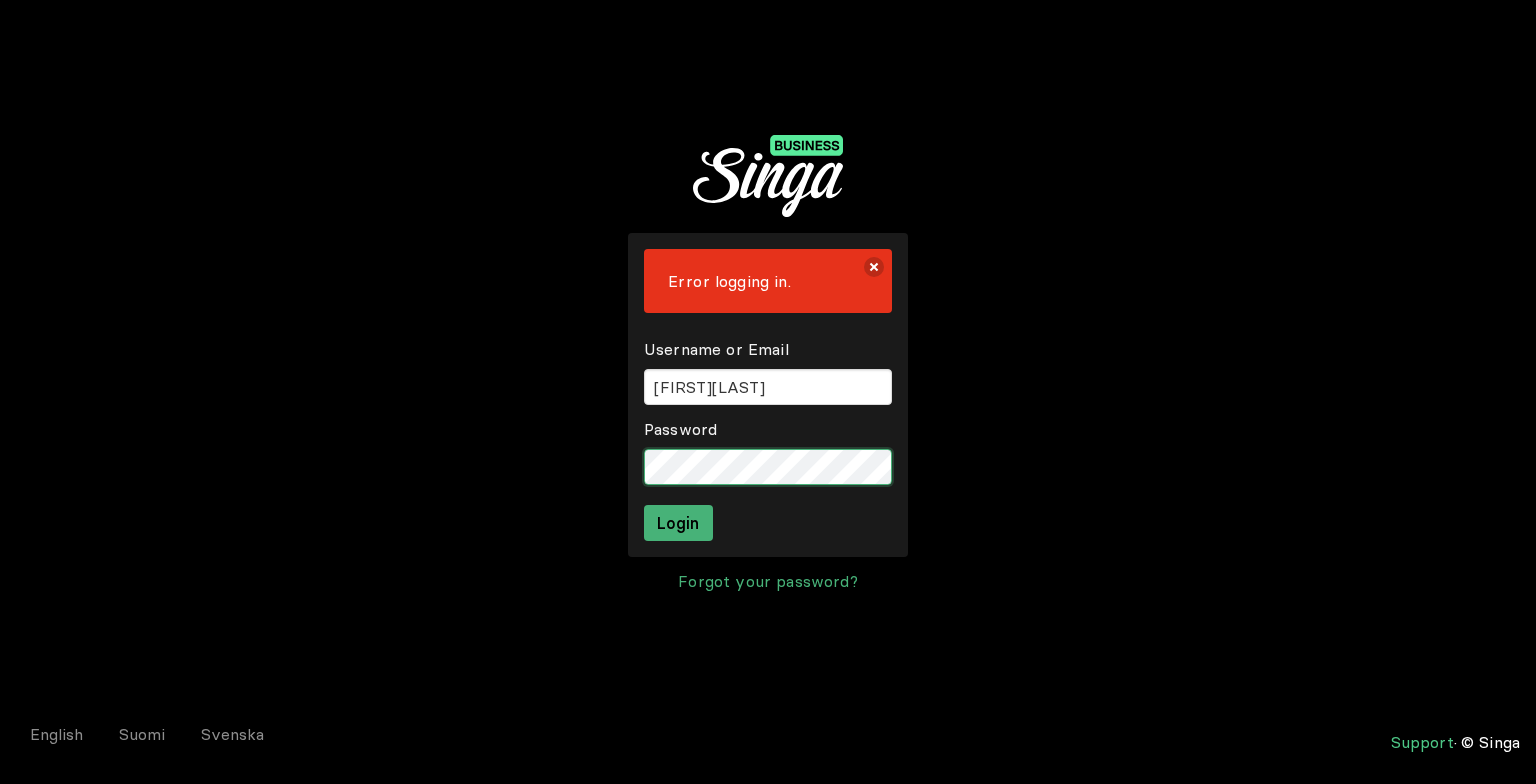 click on "Login" at bounding box center (678, 523) 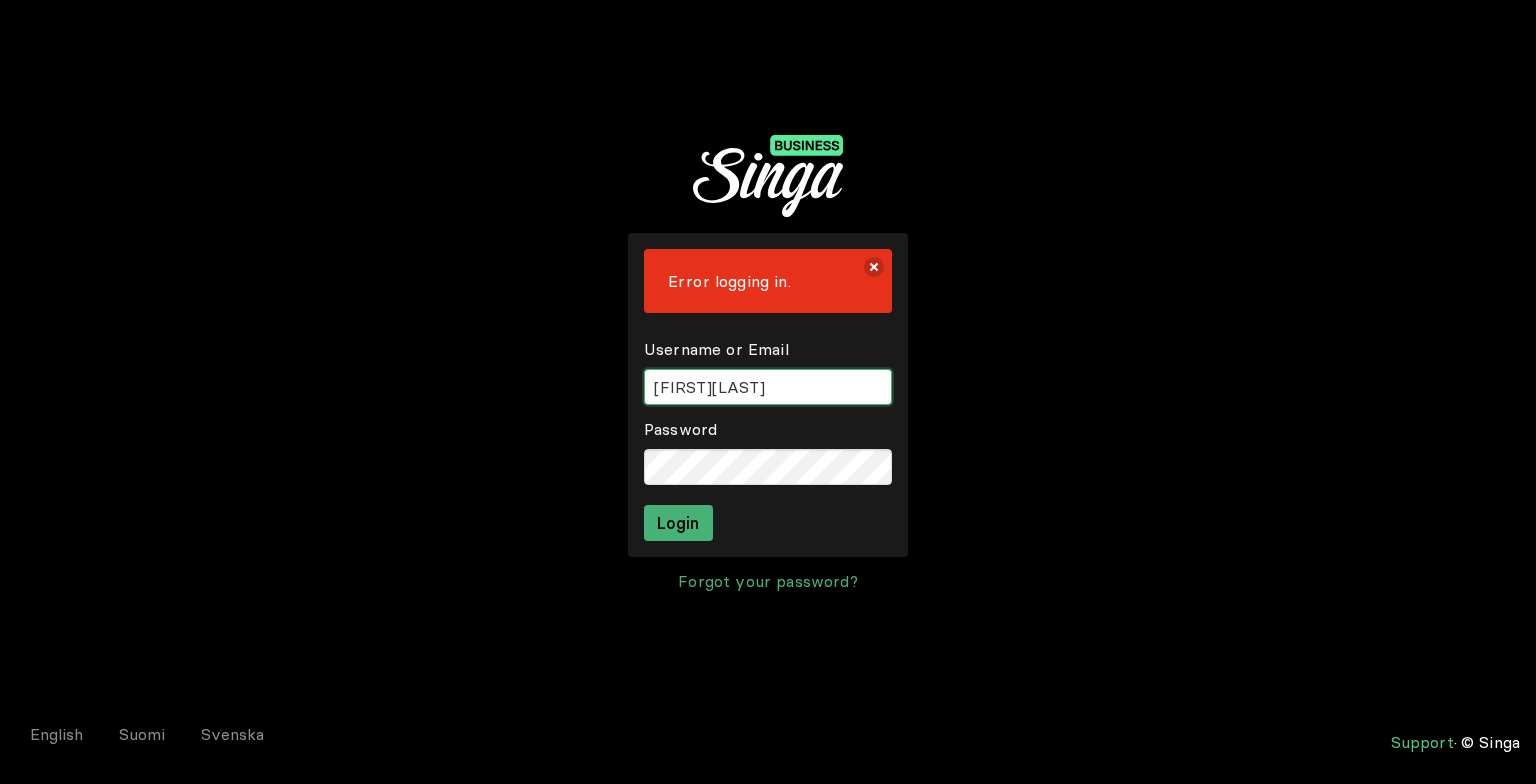 click at bounding box center (768, 387) 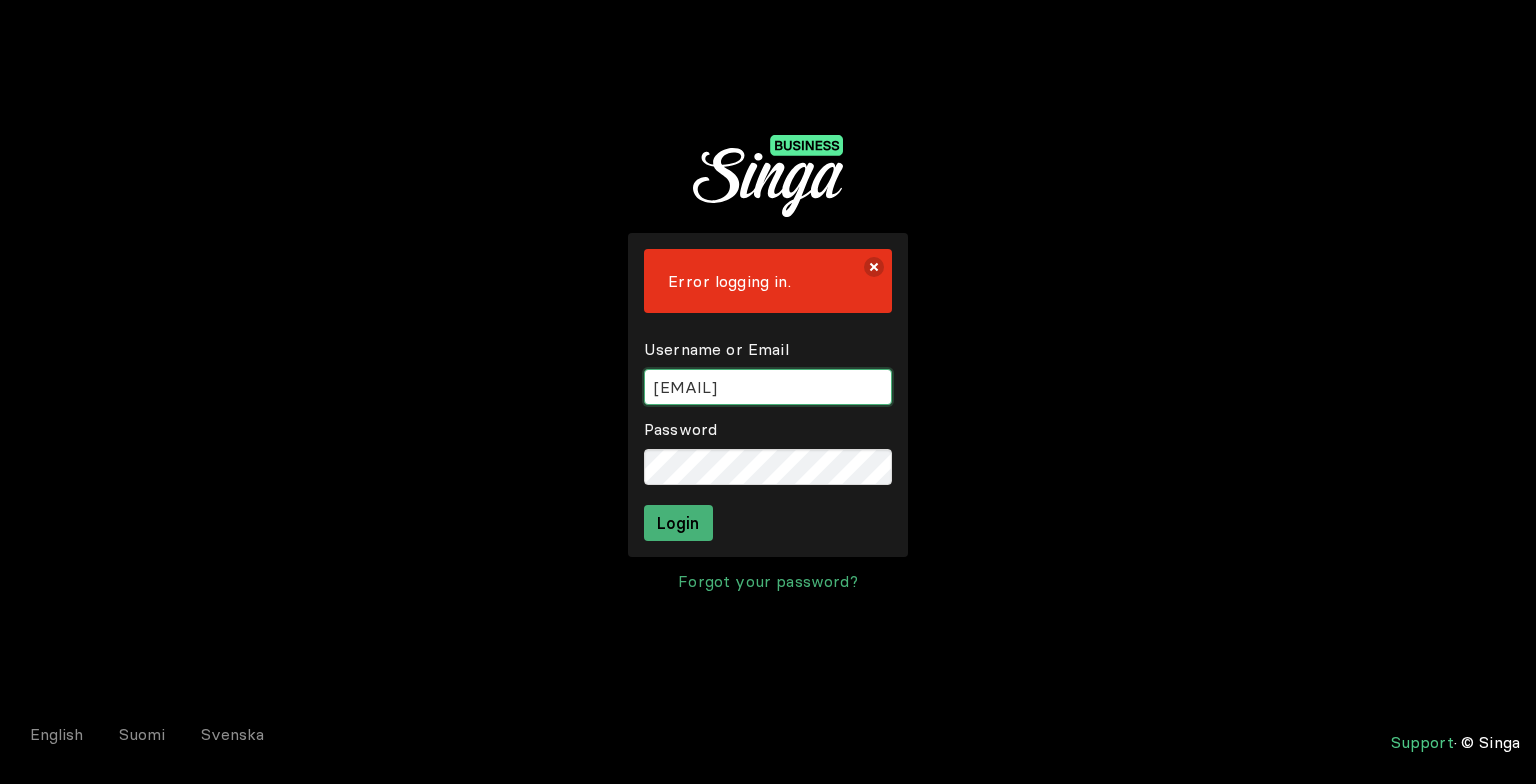 type on "[EMAIL]" 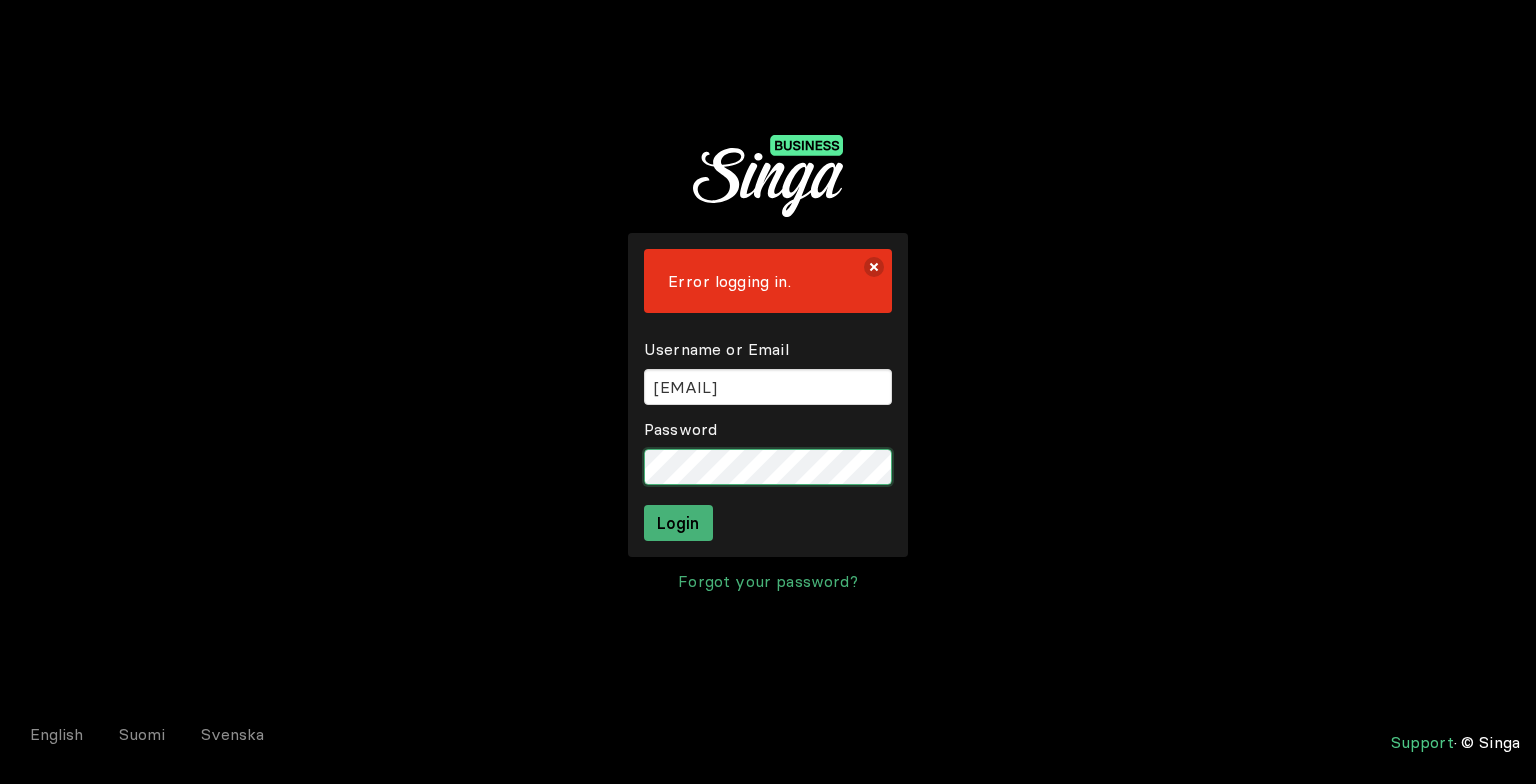 click on "Login" at bounding box center [678, 523] 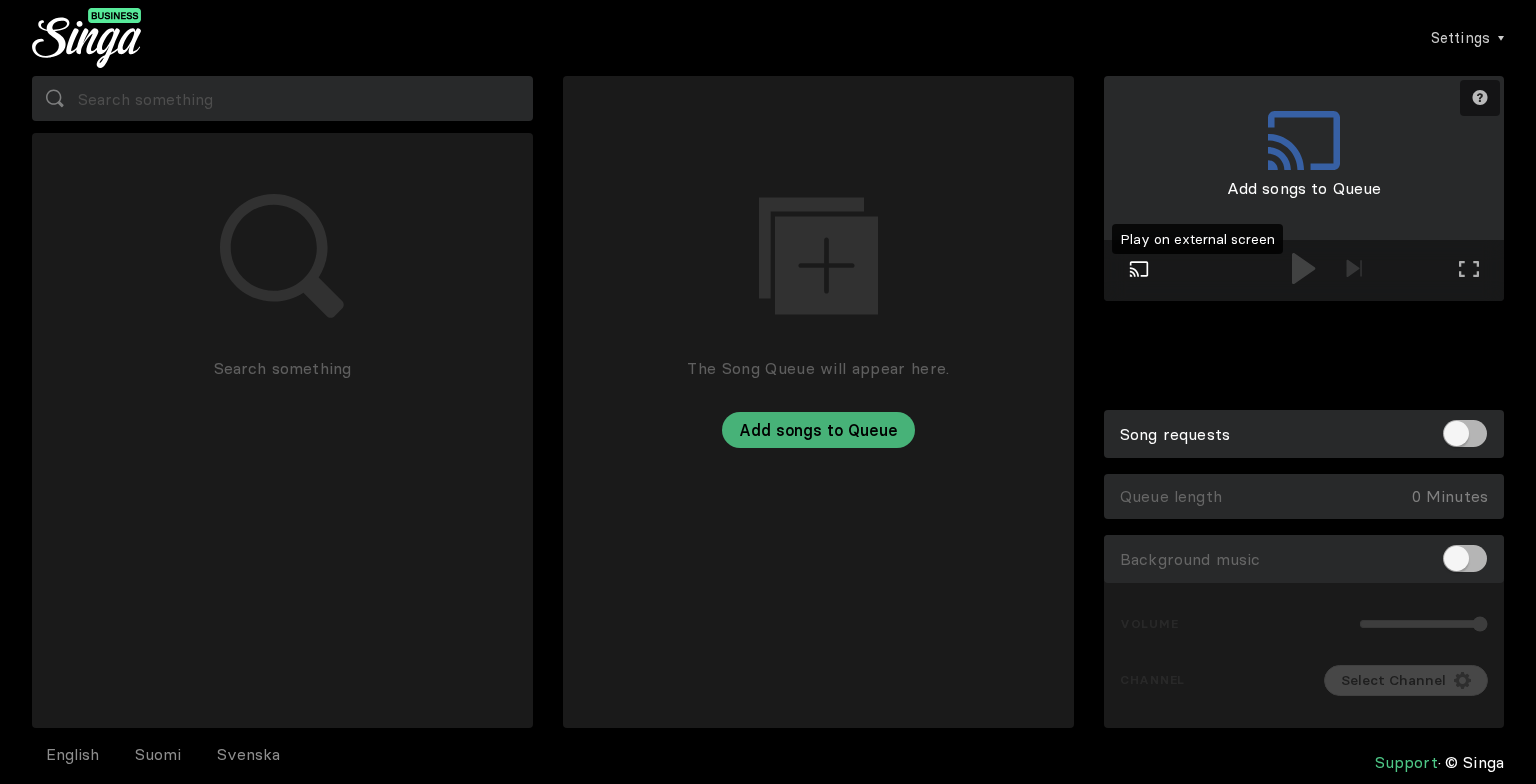 click on "Play on external screen" at bounding box center [1139, 271] 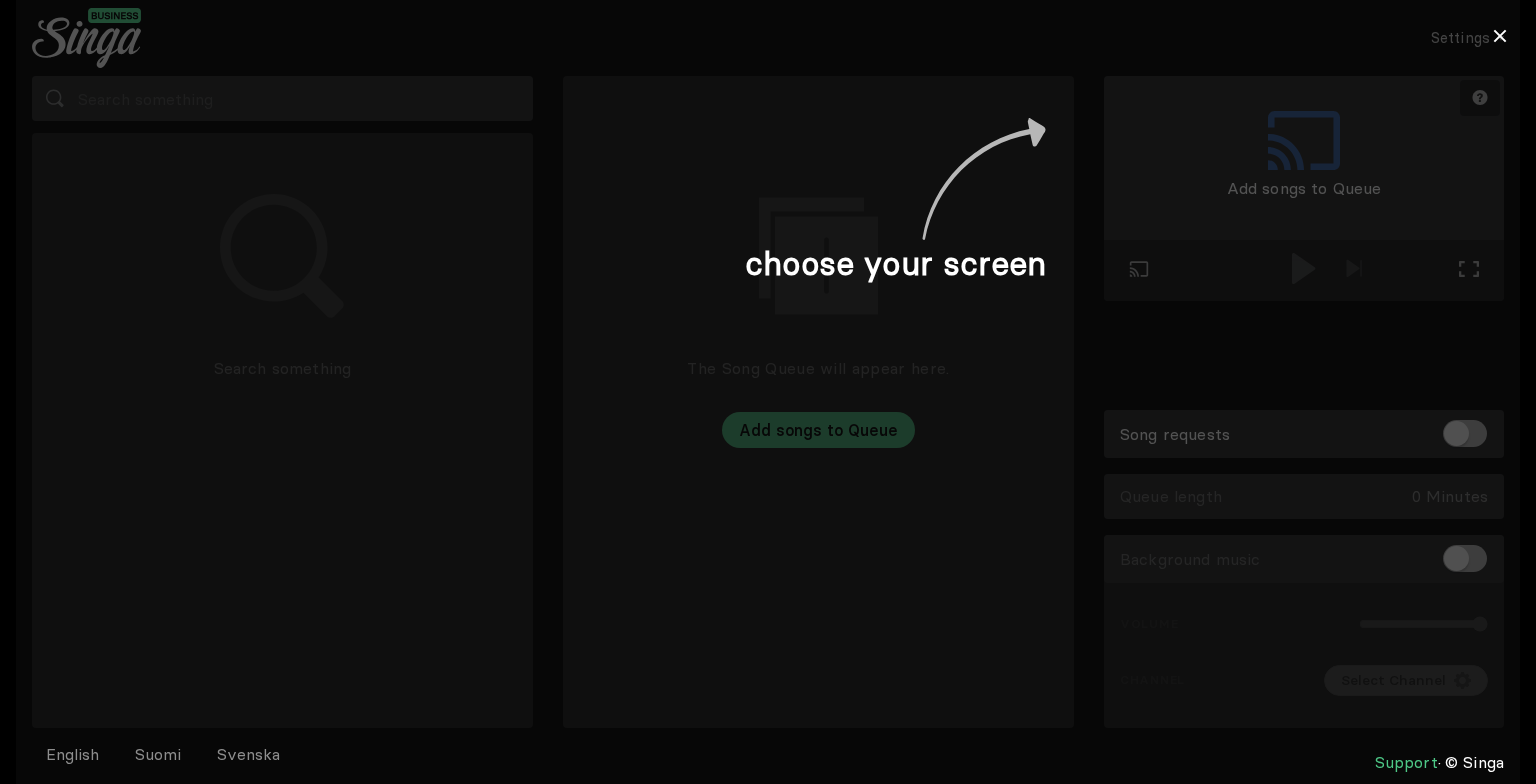 click at bounding box center [768, 392] 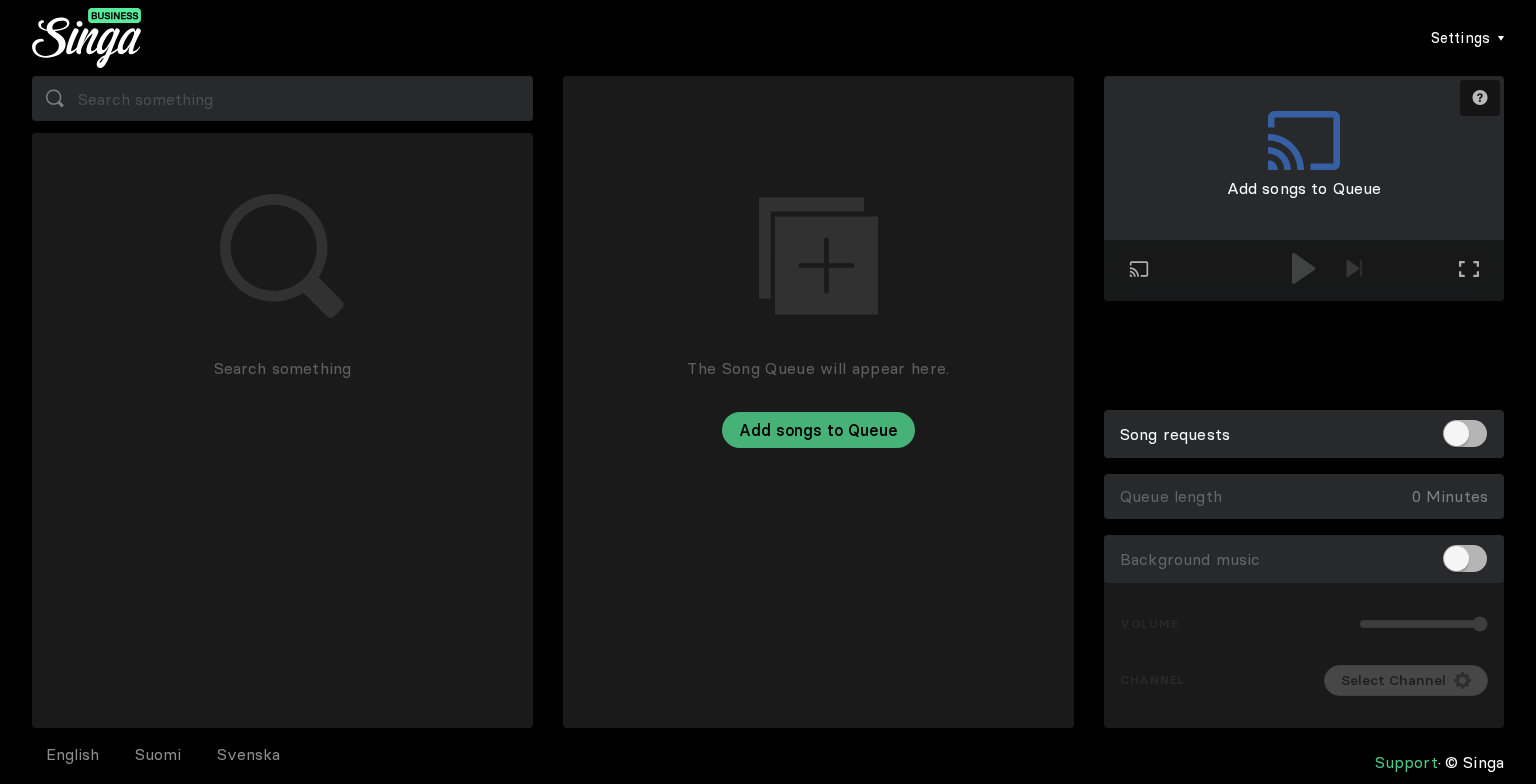 click on "Settings" at bounding box center [1460, 38] 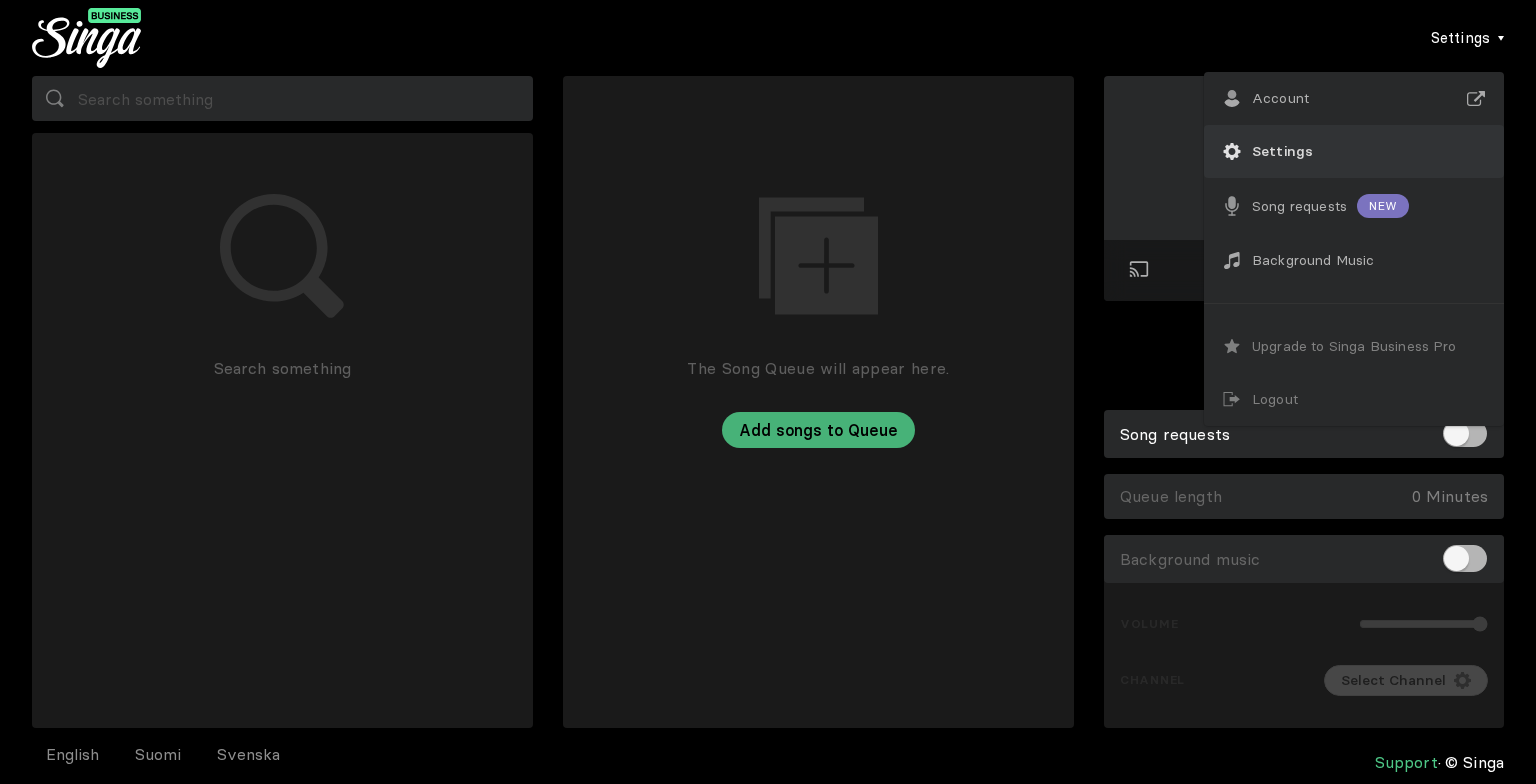click on "Settings" at bounding box center [1354, 151] 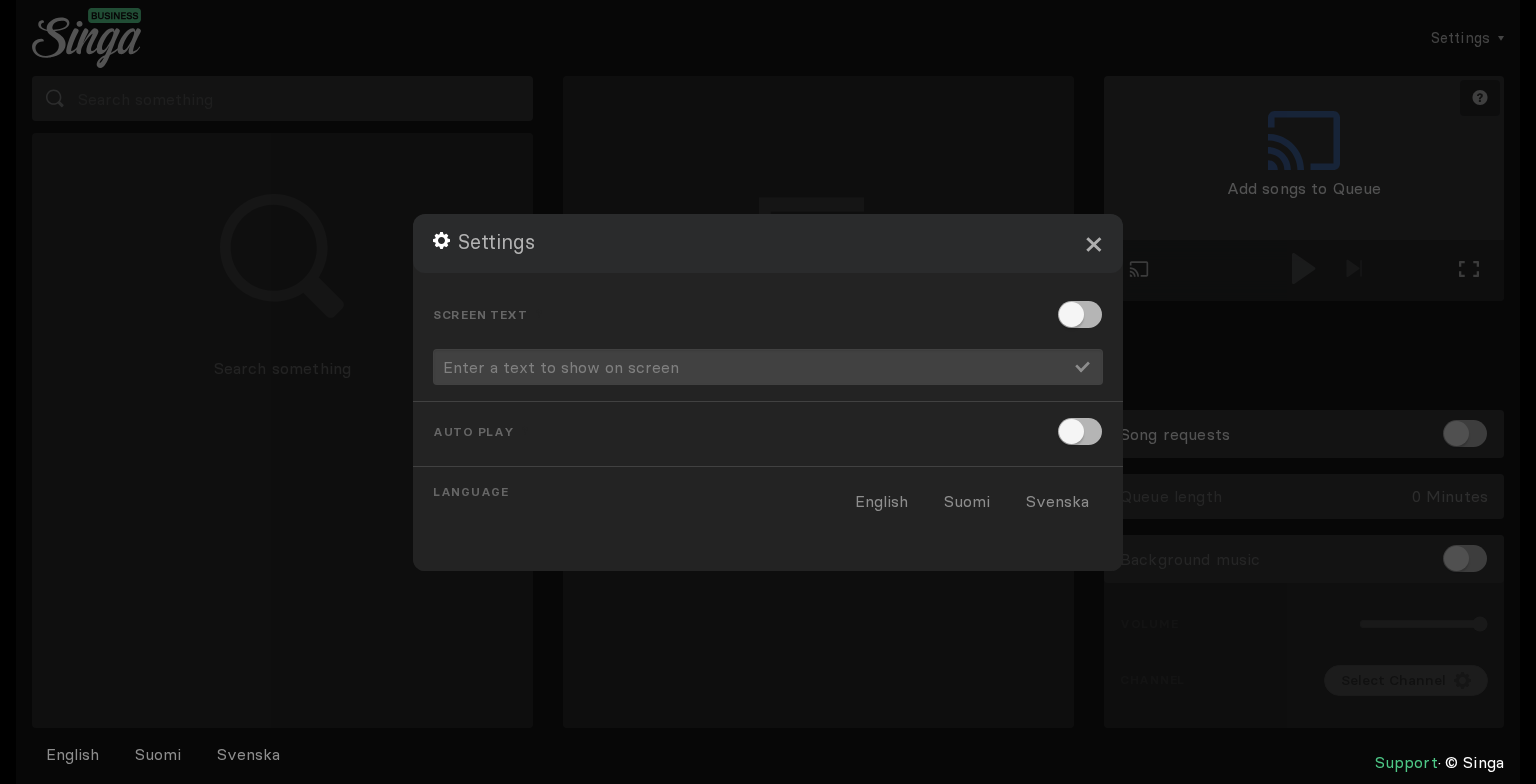 click on "×" at bounding box center (1093, 243) 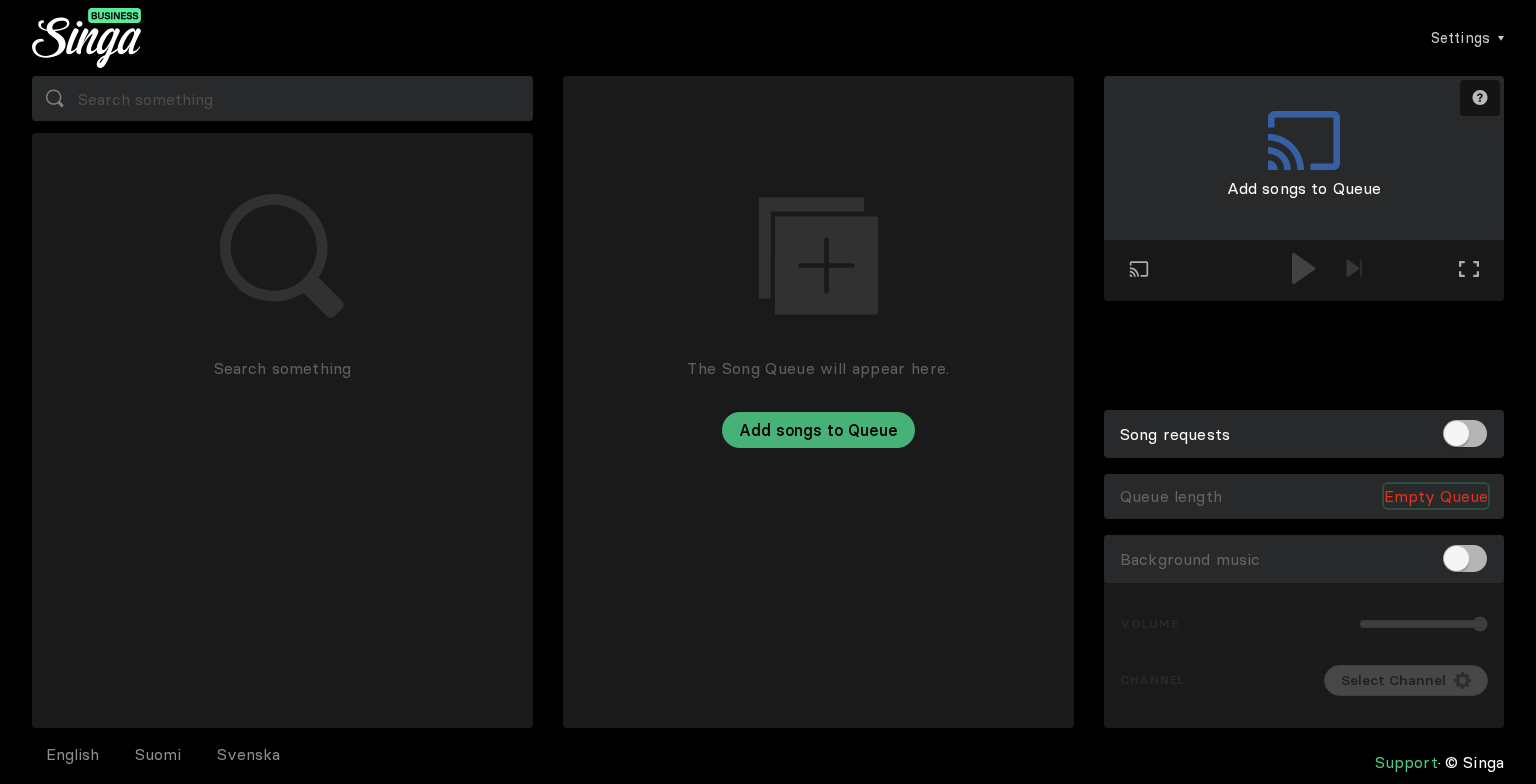 click on "Empty Queue" at bounding box center [1436, 496] 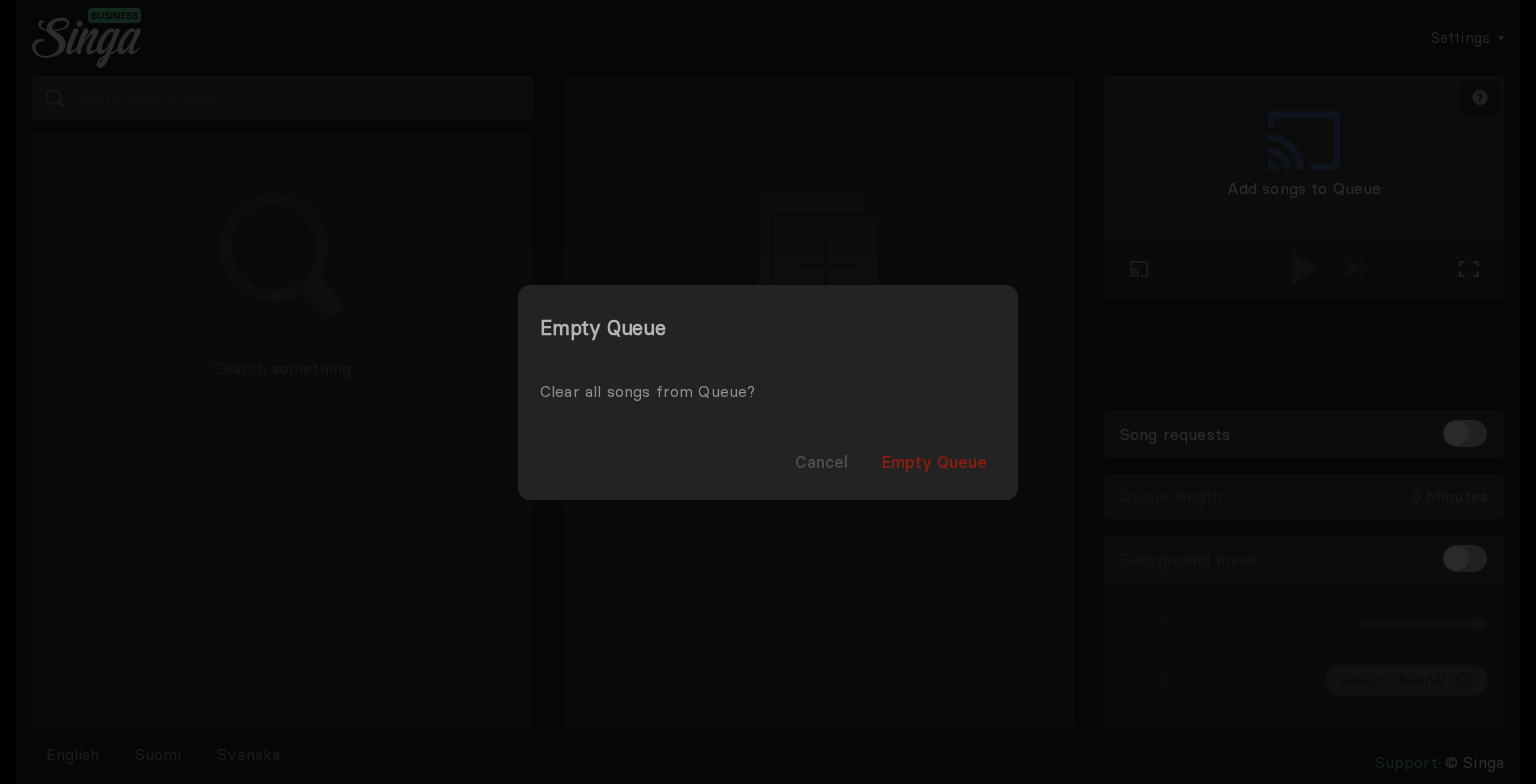 click on "Empty Queue" at bounding box center (934, 462) 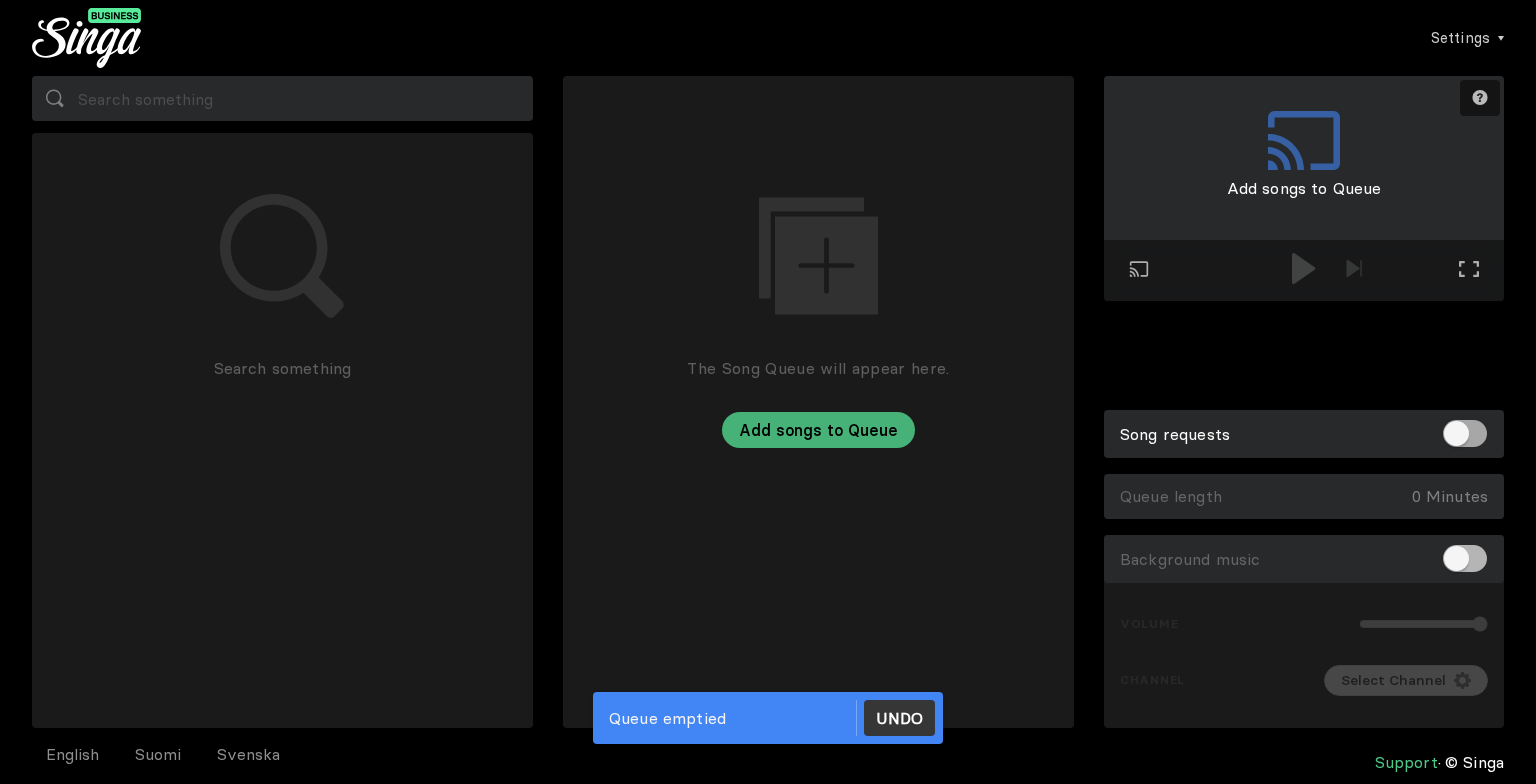 click at bounding box center [1465, 433] 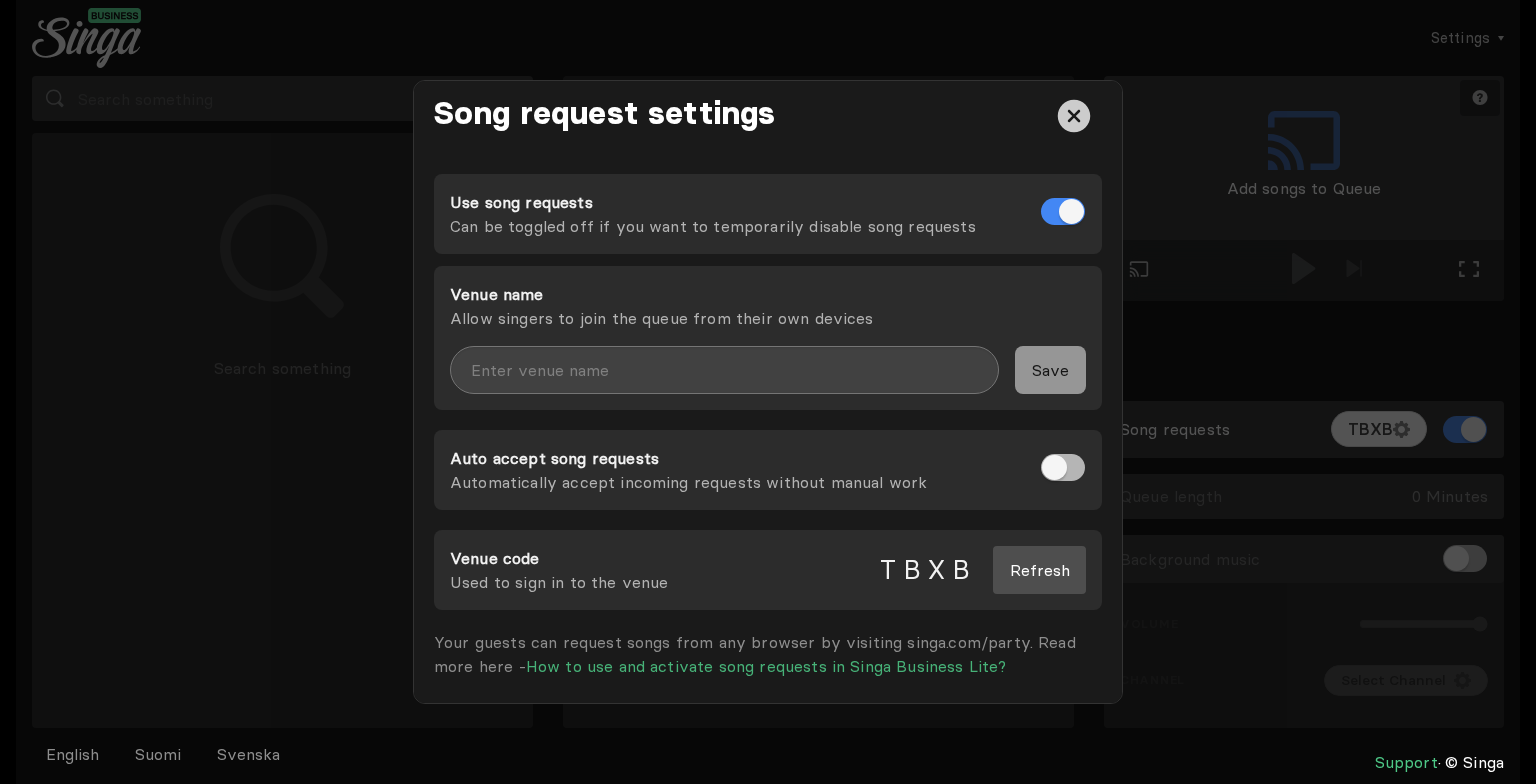 scroll, scrollTop: 0, scrollLeft: 0, axis: both 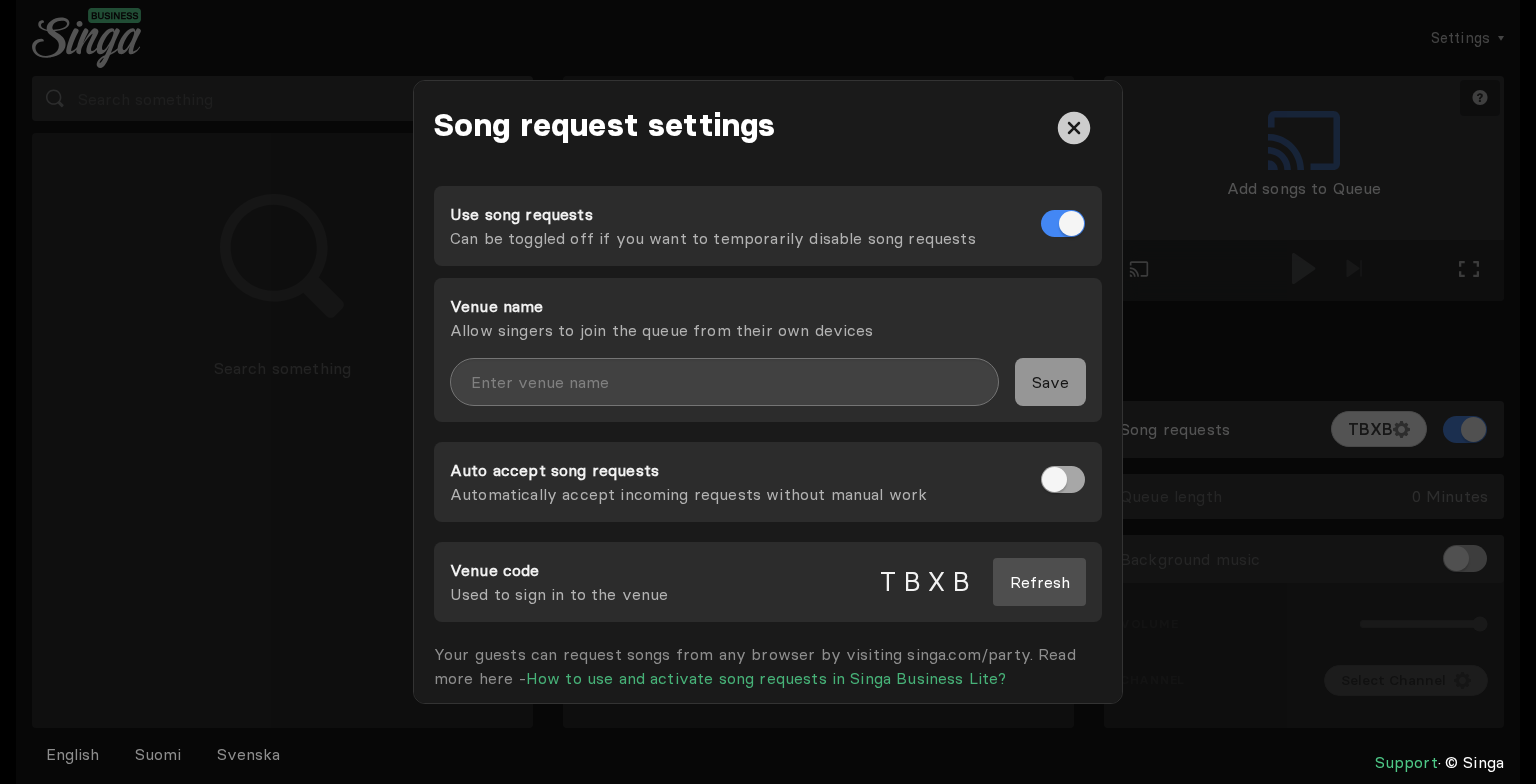 click at bounding box center (1063, 479) 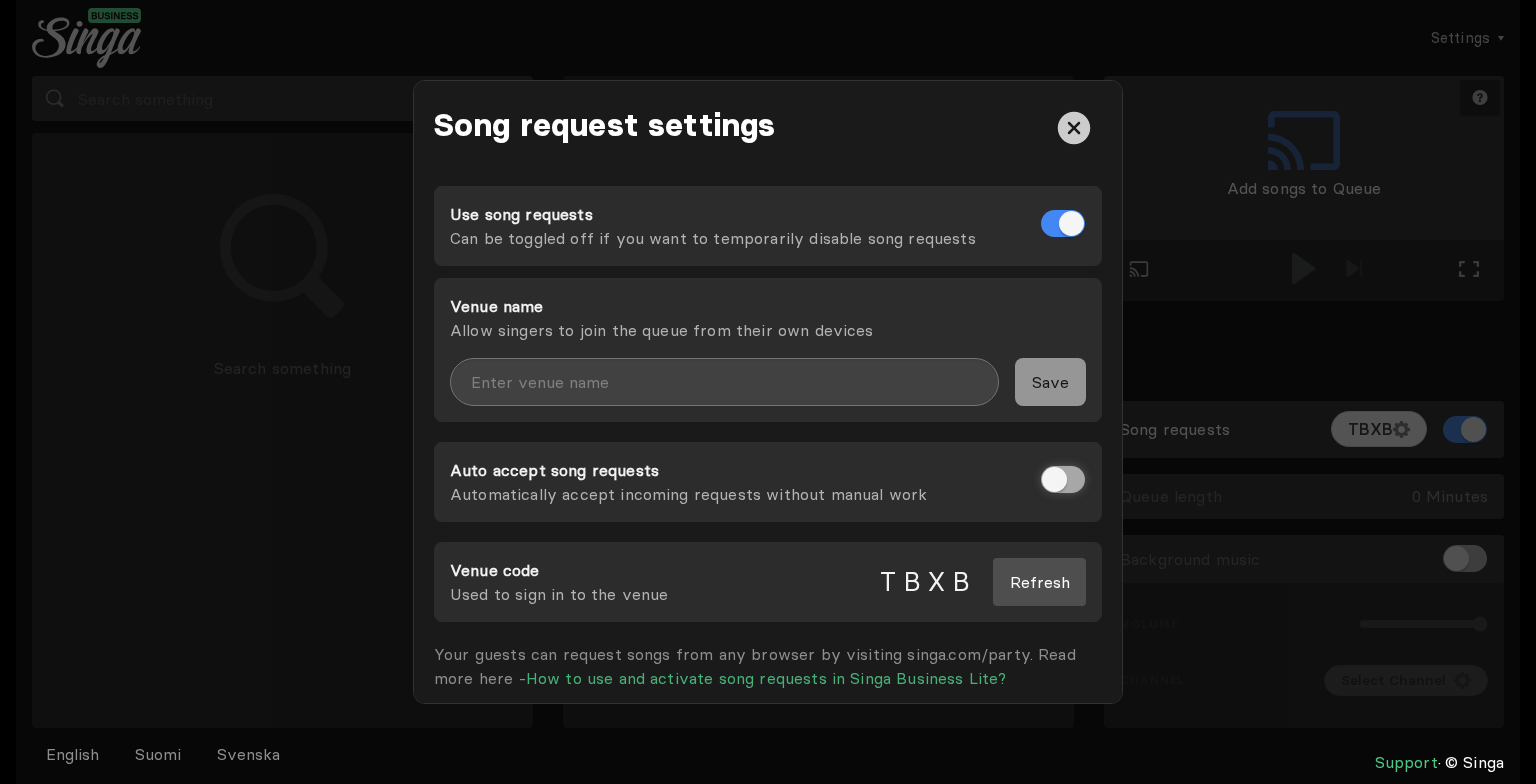 click at bounding box center (1047, 479) 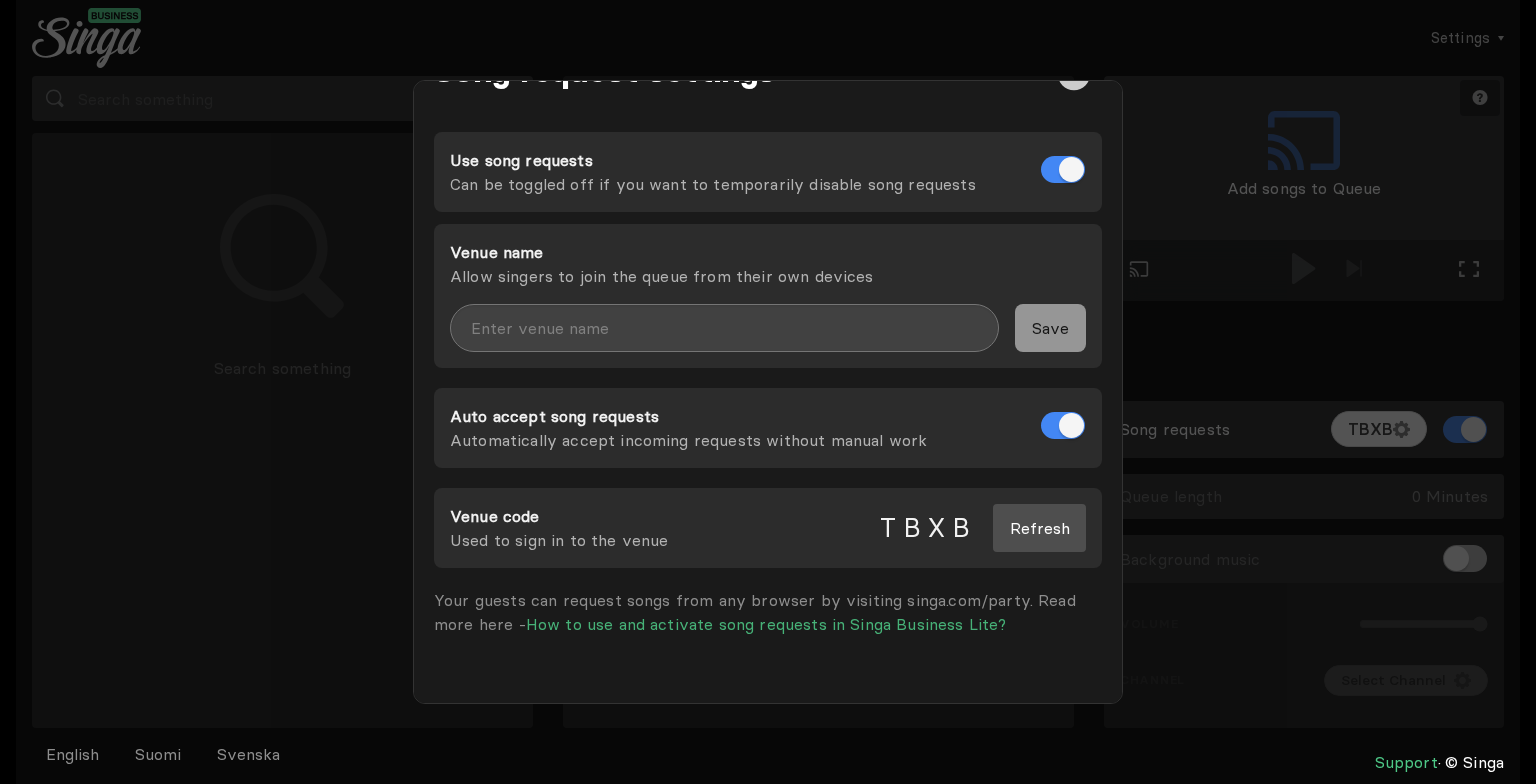 scroll, scrollTop: 0, scrollLeft: 0, axis: both 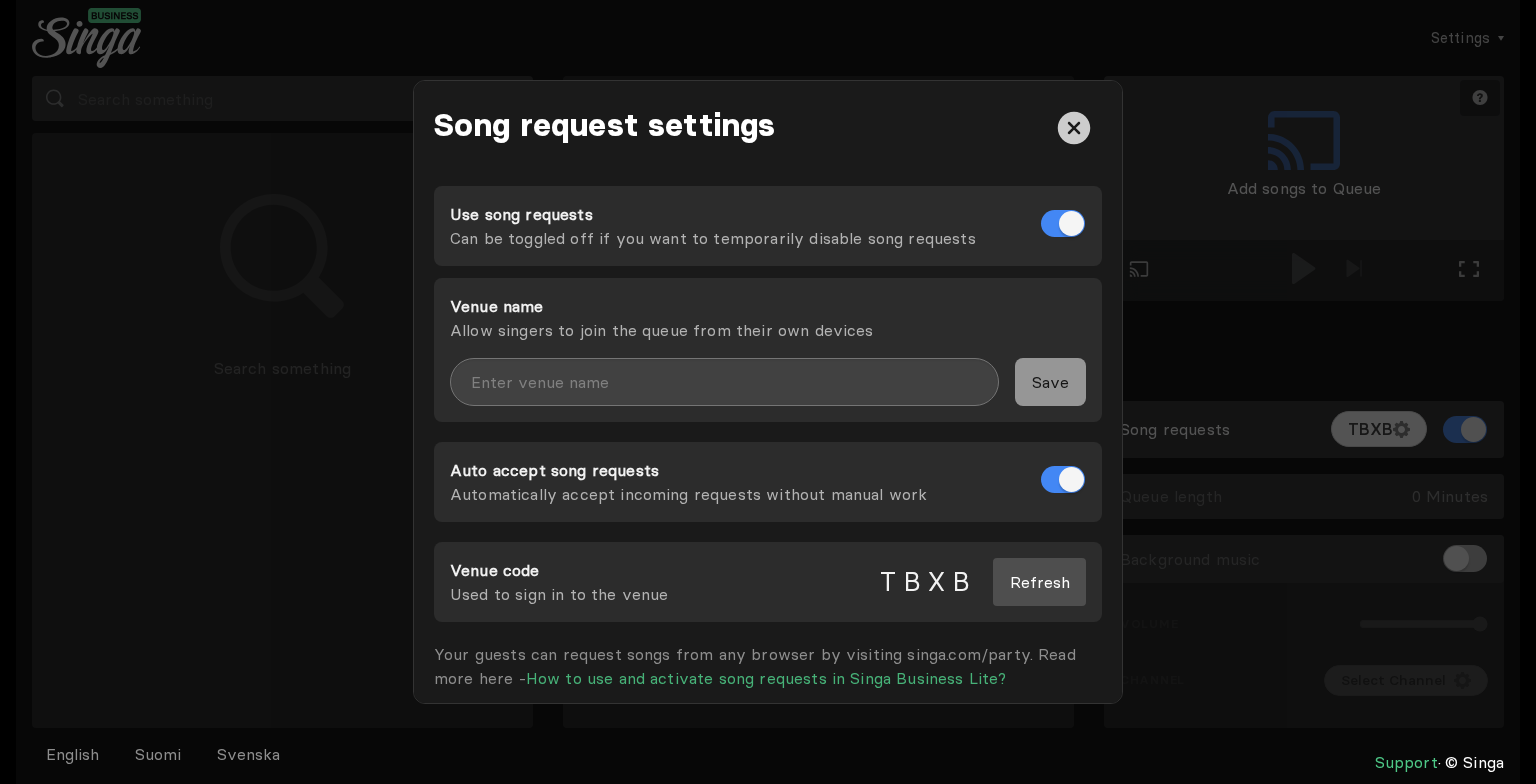 click at bounding box center (1074, 128) 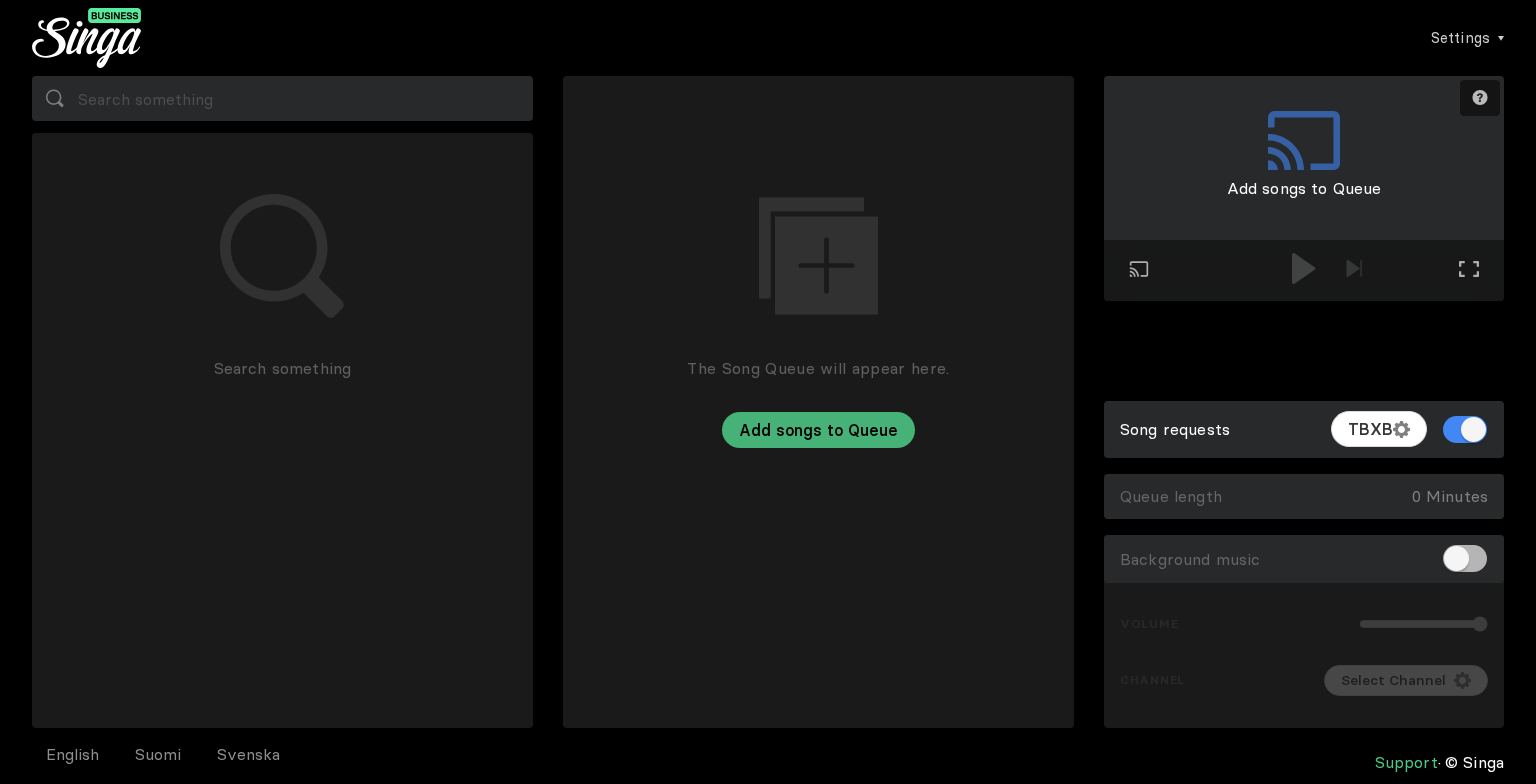 click on "Song requests TBXB" at bounding box center (1304, 429) 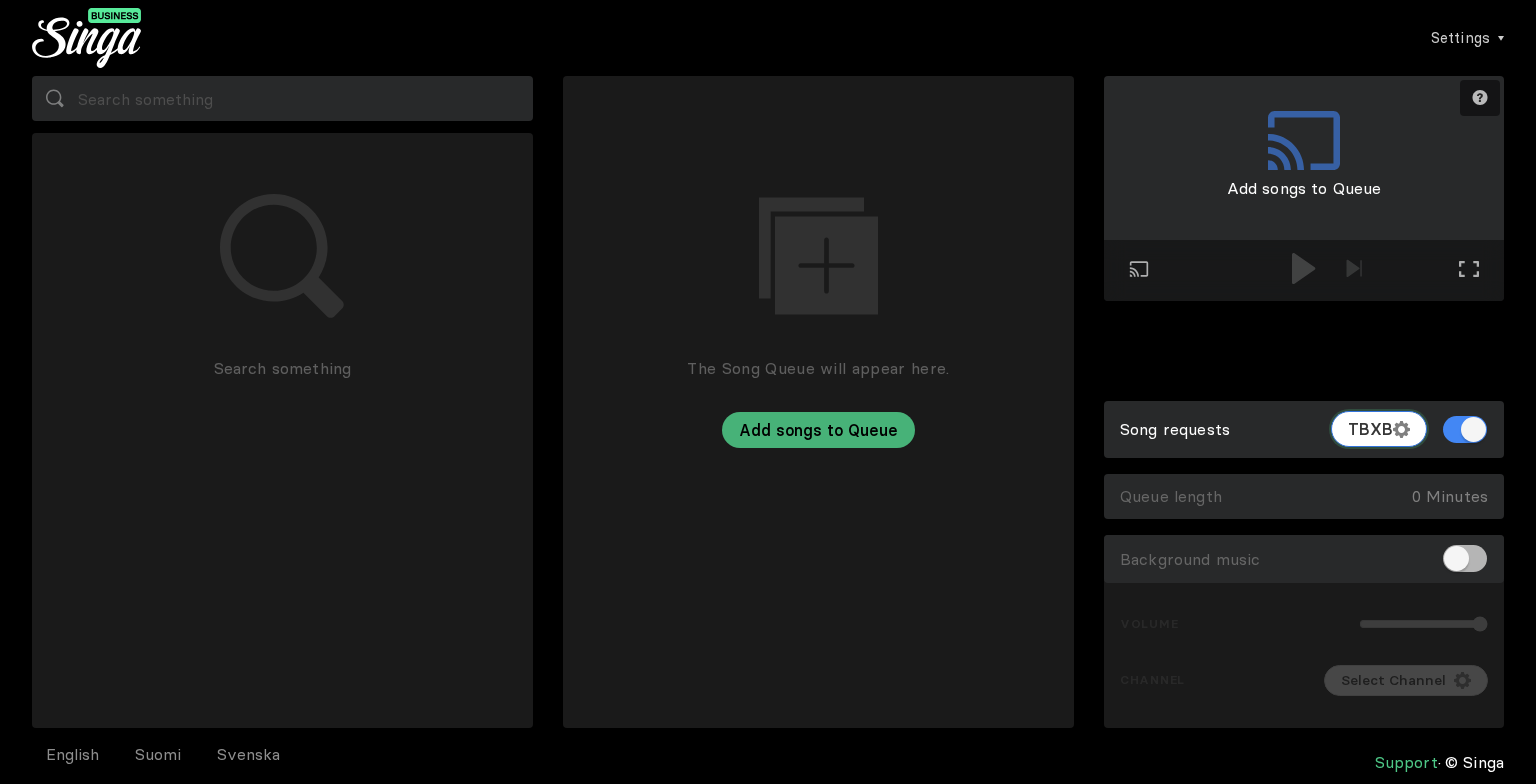 click on "TBXB" at bounding box center (1370, 429) 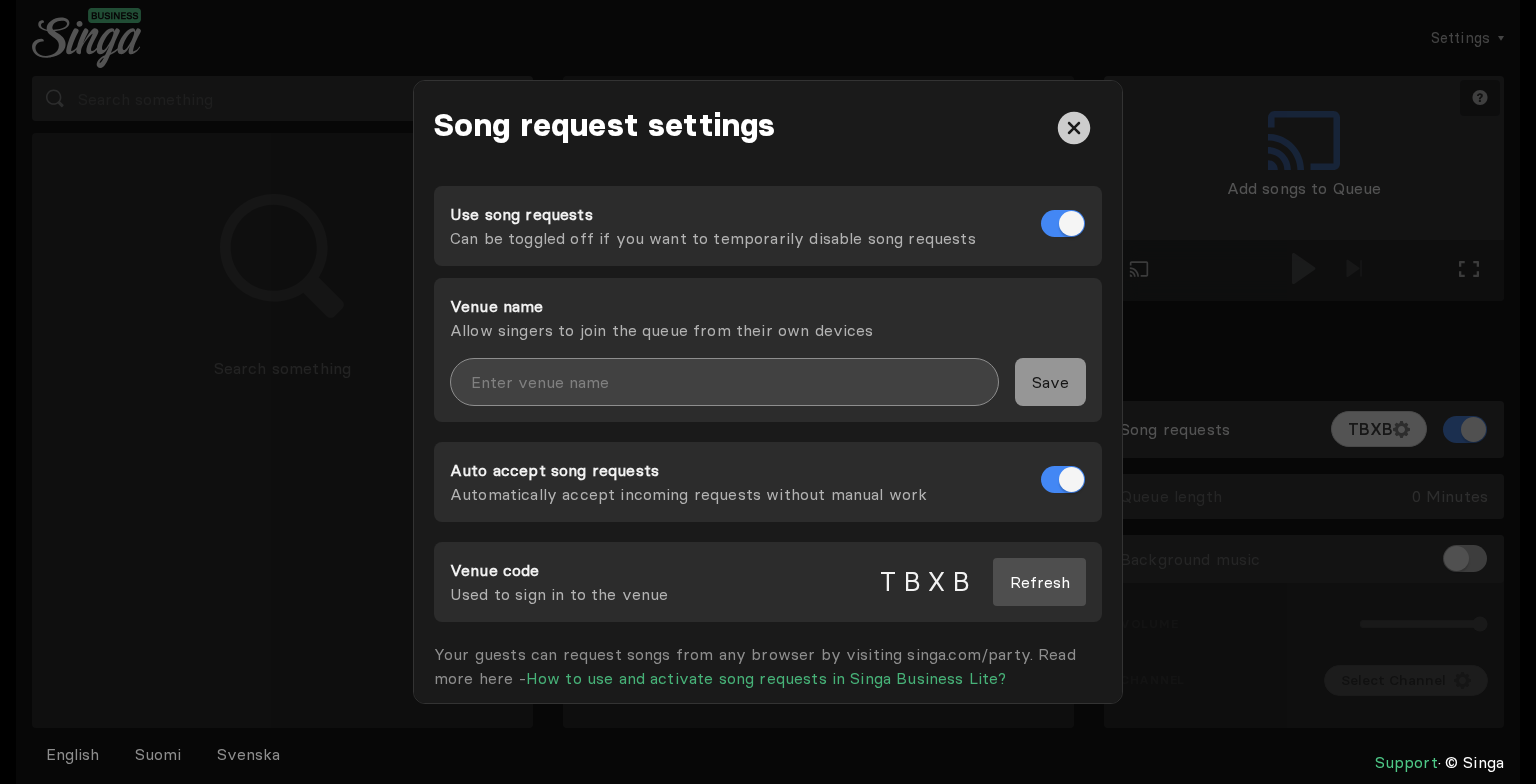 click at bounding box center [724, 382] 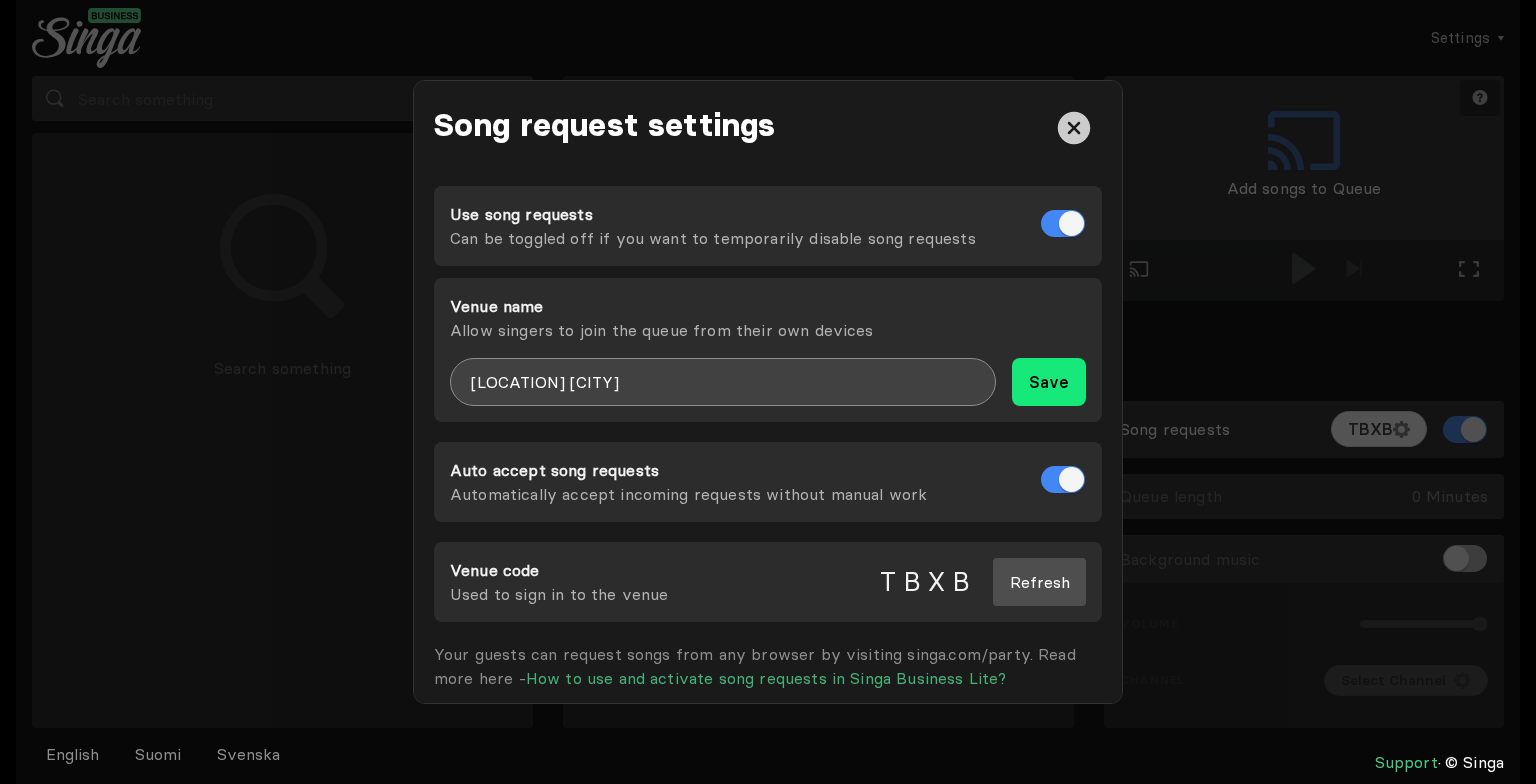 type on "[LOCATION] [CITY]" 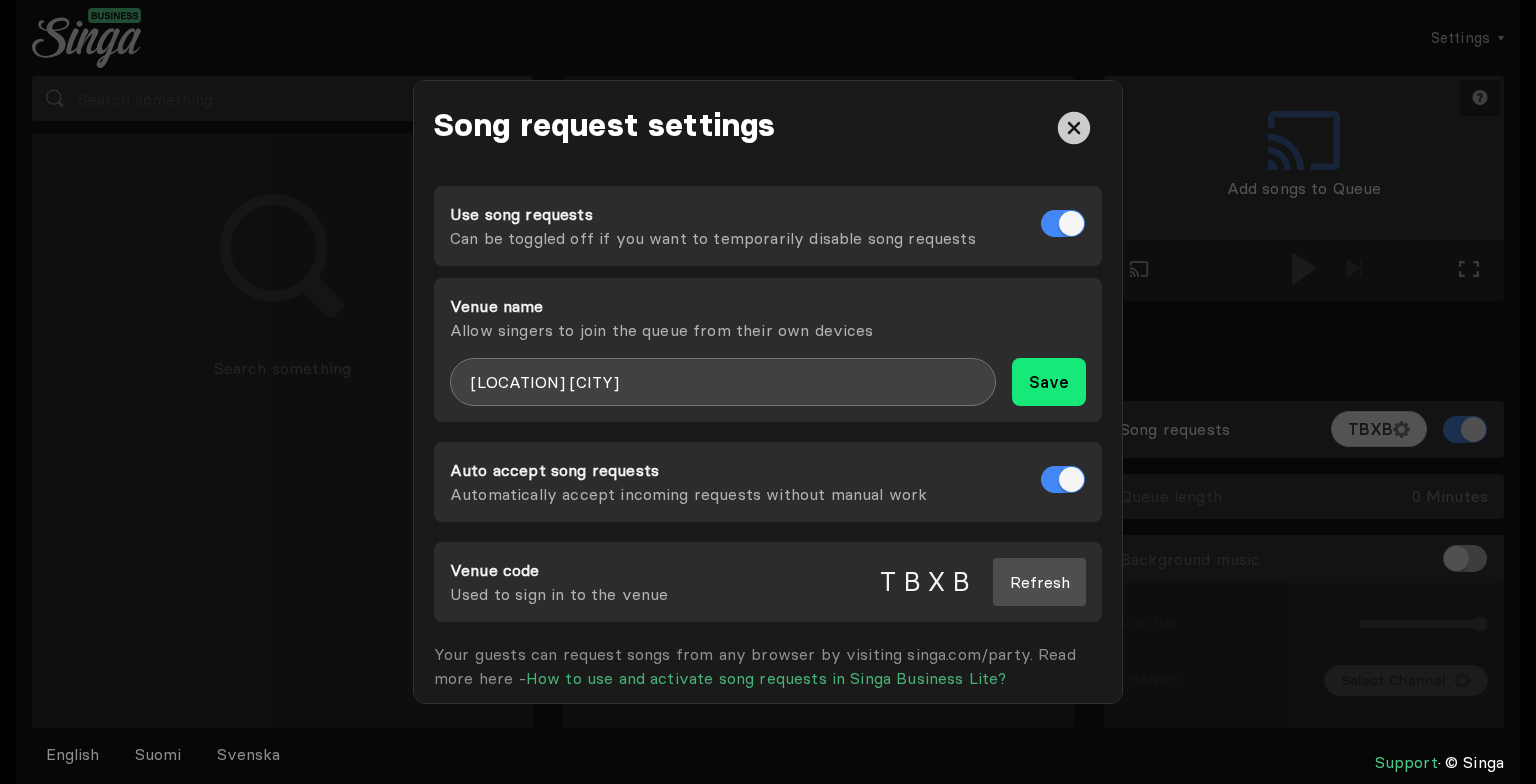 click on "Save" at bounding box center (1049, 382) 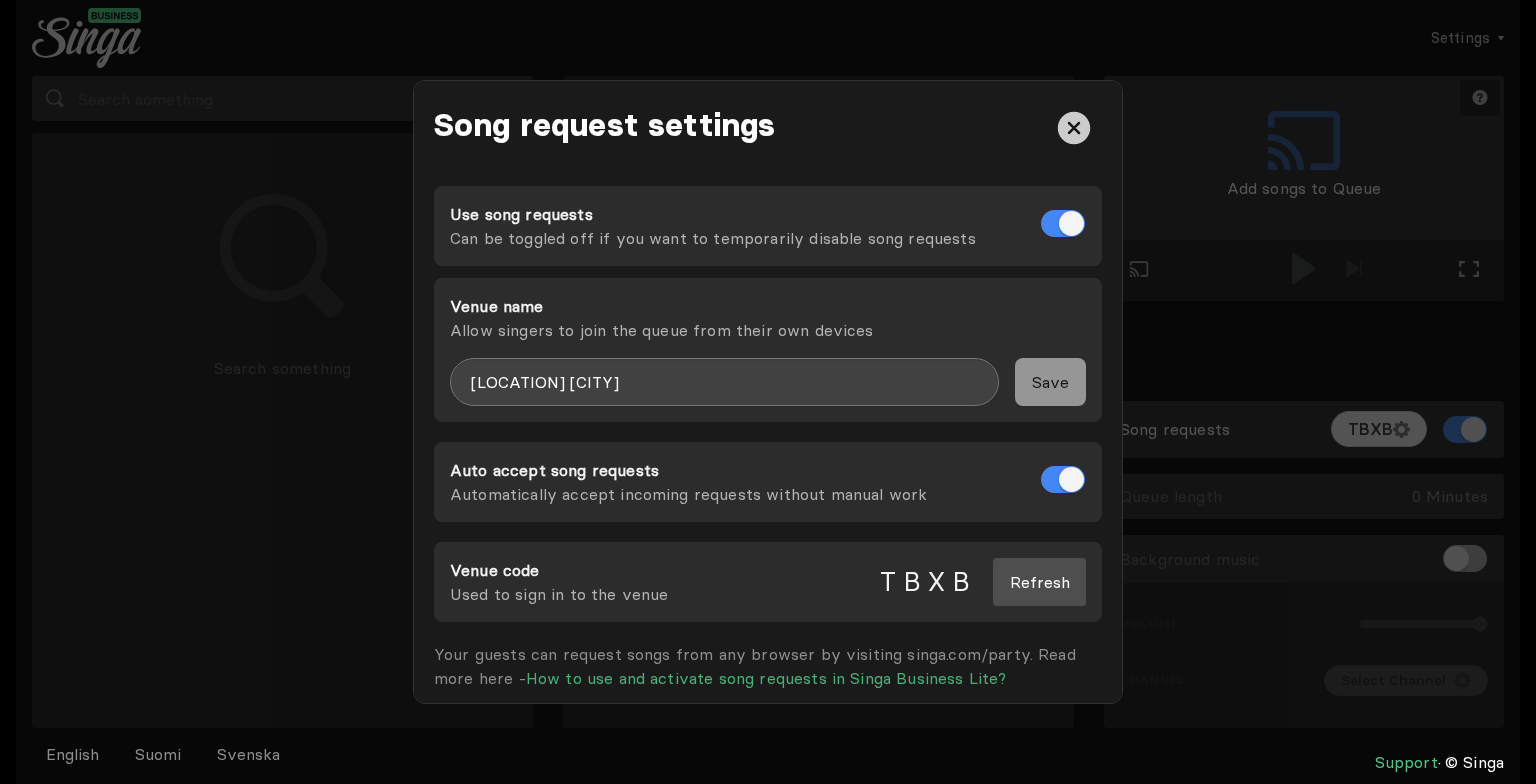 click at bounding box center (1074, 128) 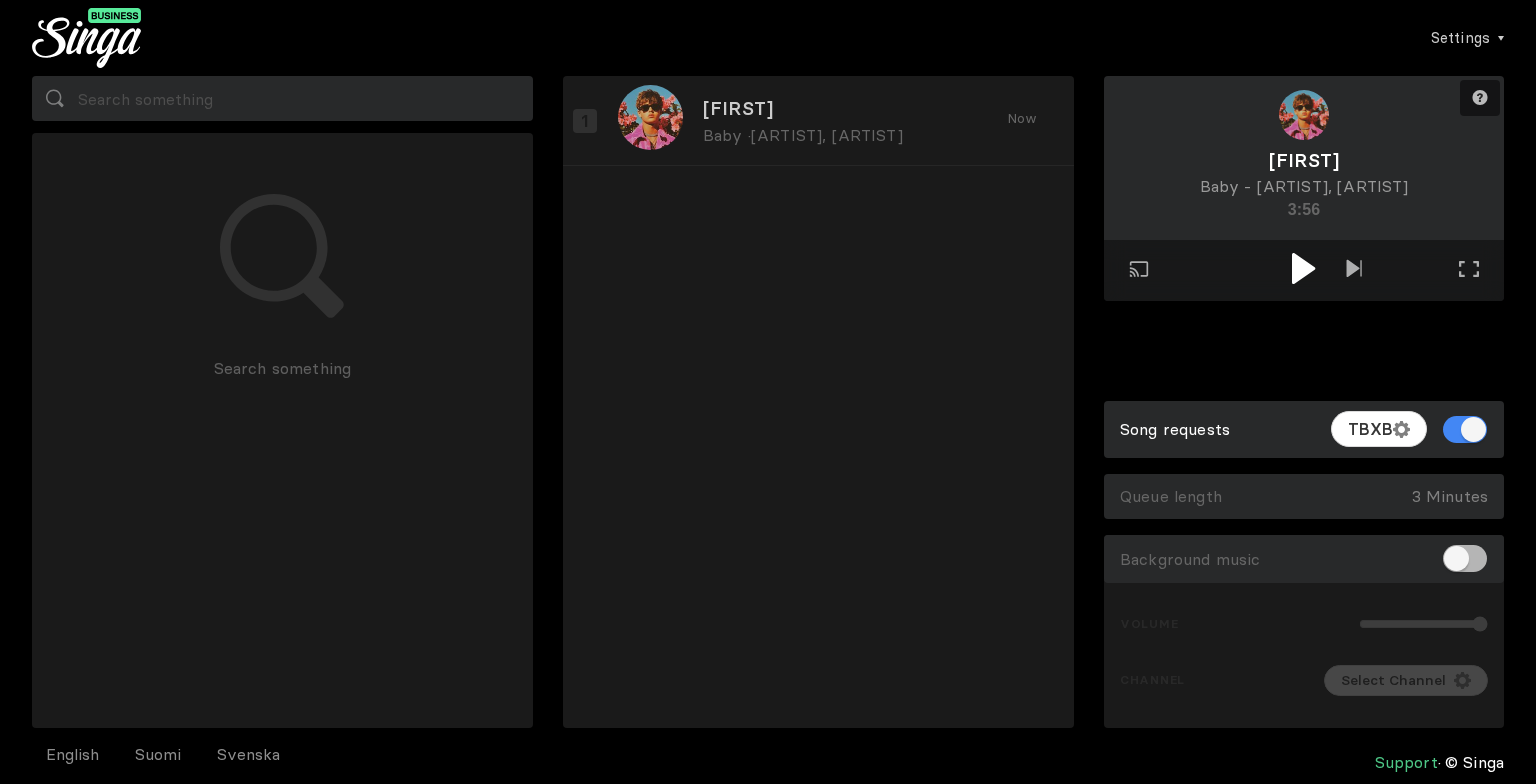 click at bounding box center (1303, 268) 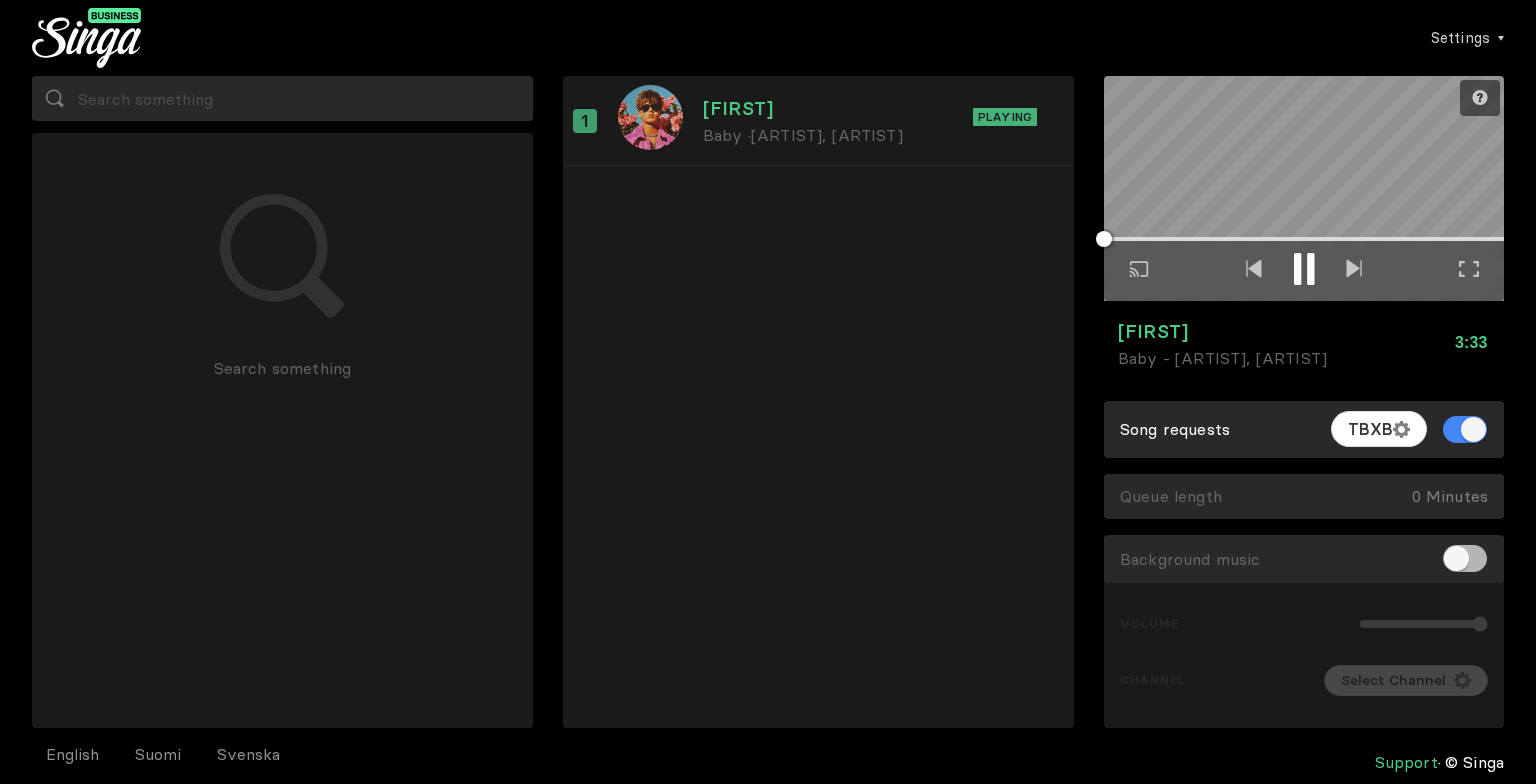 click on "Search something" at bounding box center [282, 430] 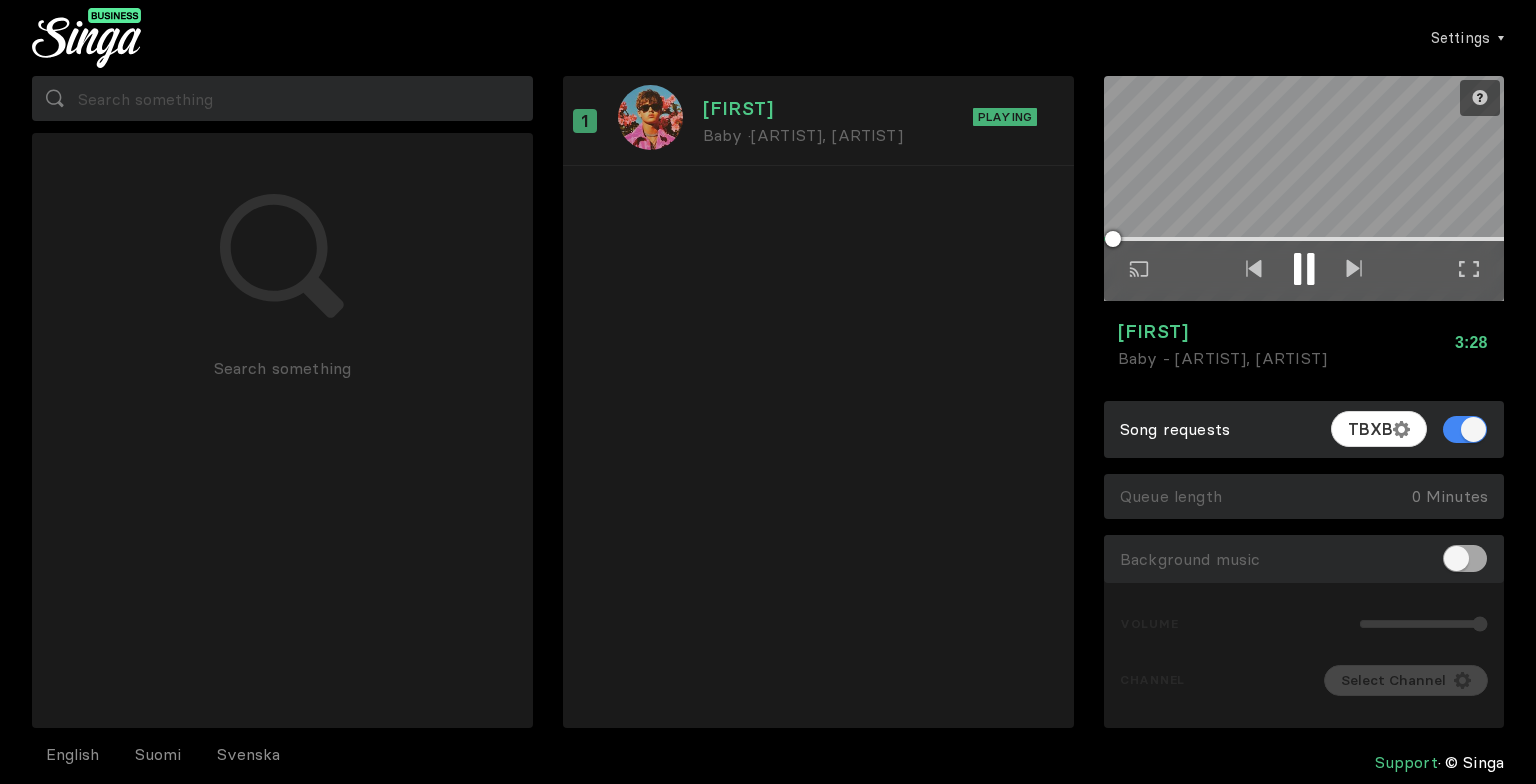 click at bounding box center [1465, 558] 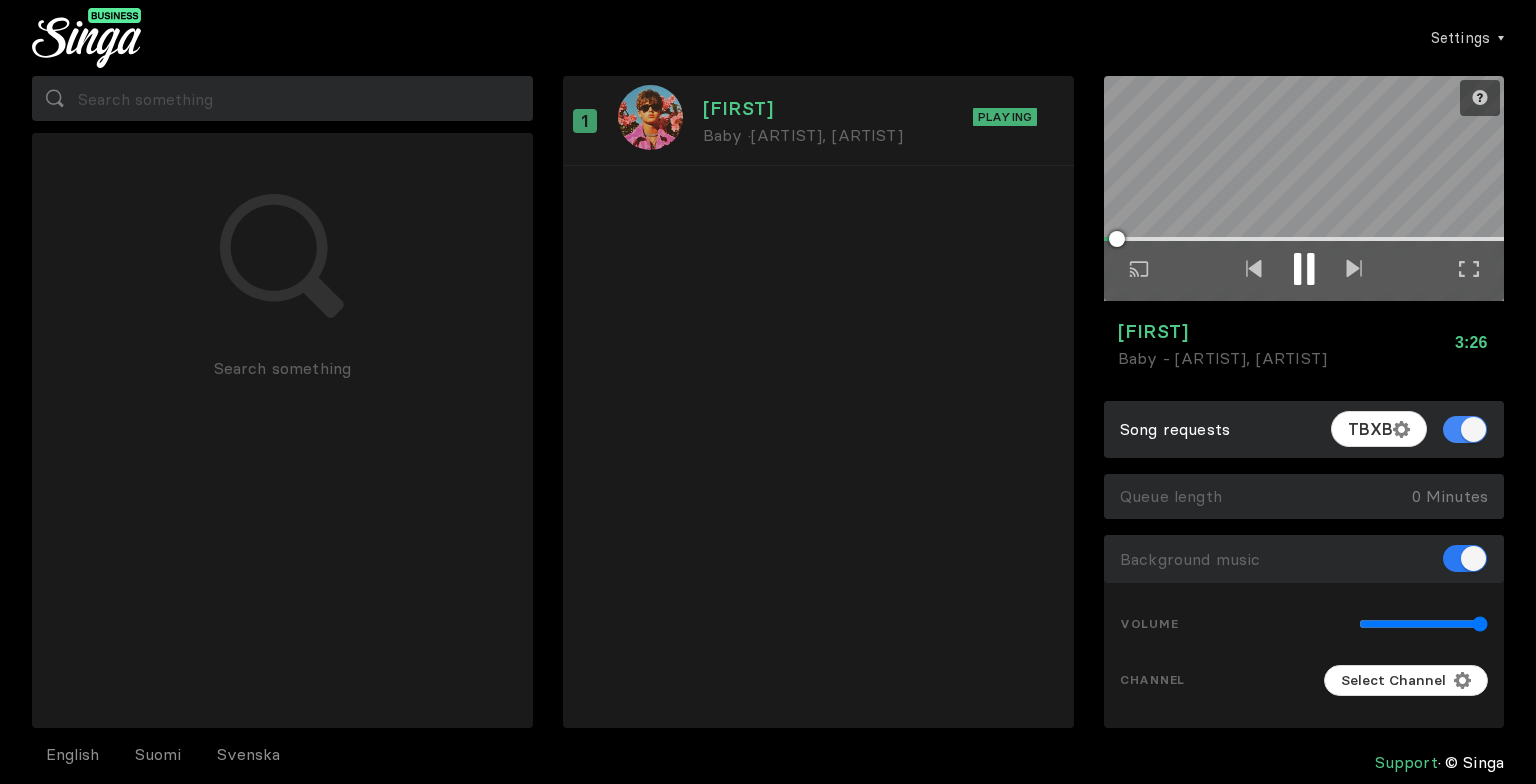 click at bounding box center (1465, 558) 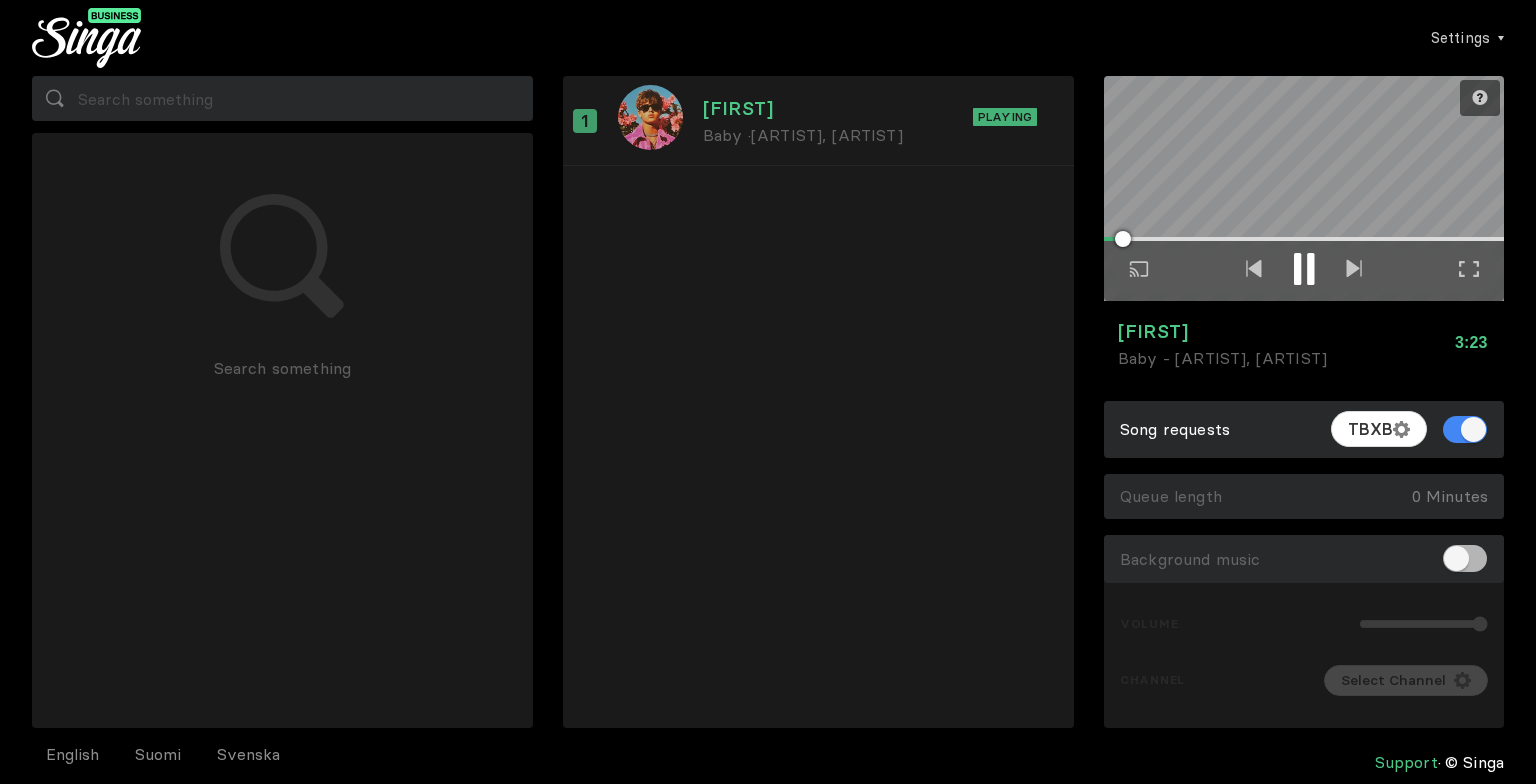 click on "Play on external screen Full screen Exit full screen" at bounding box center [1304, 188] 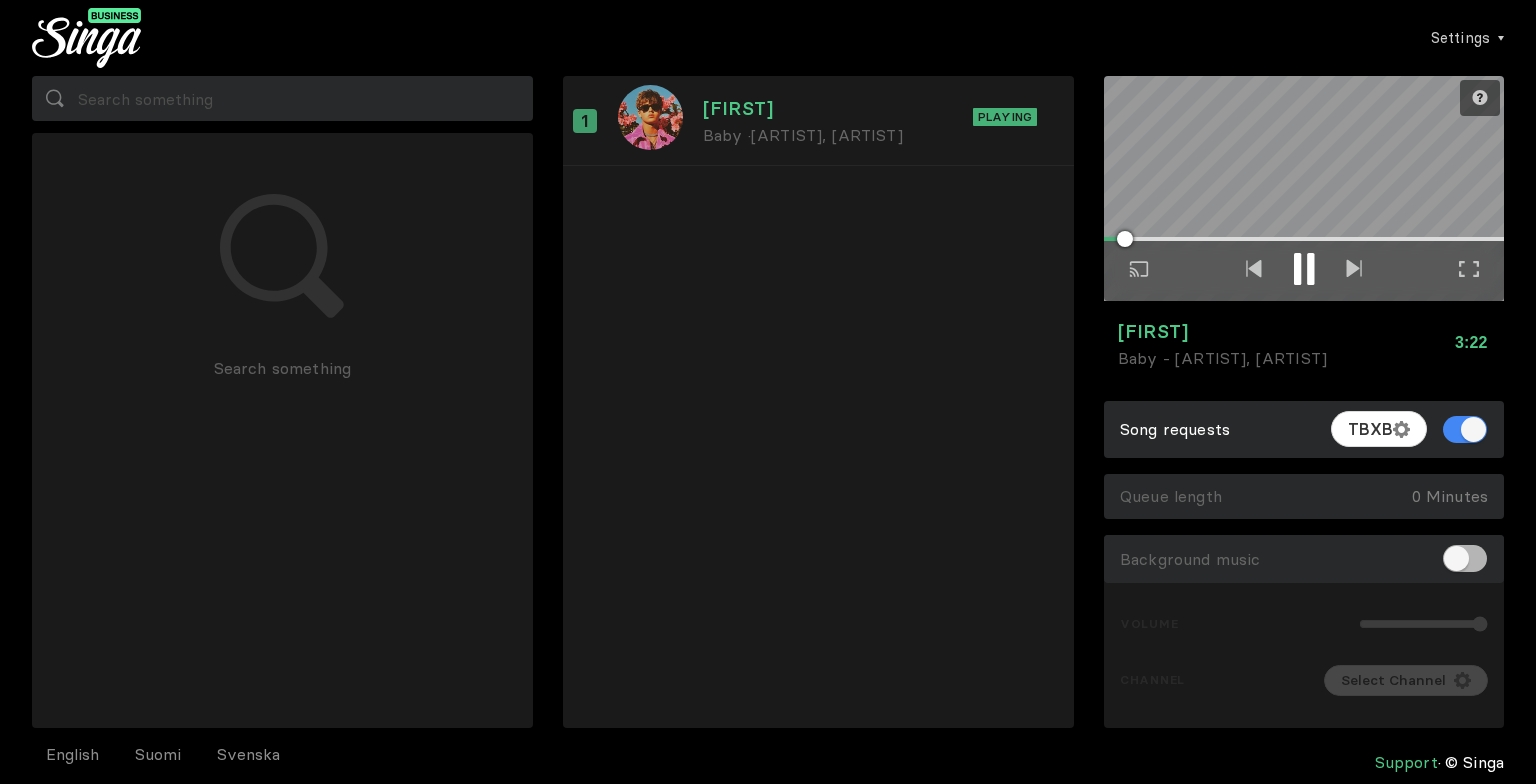 click at bounding box center (1304, 239) 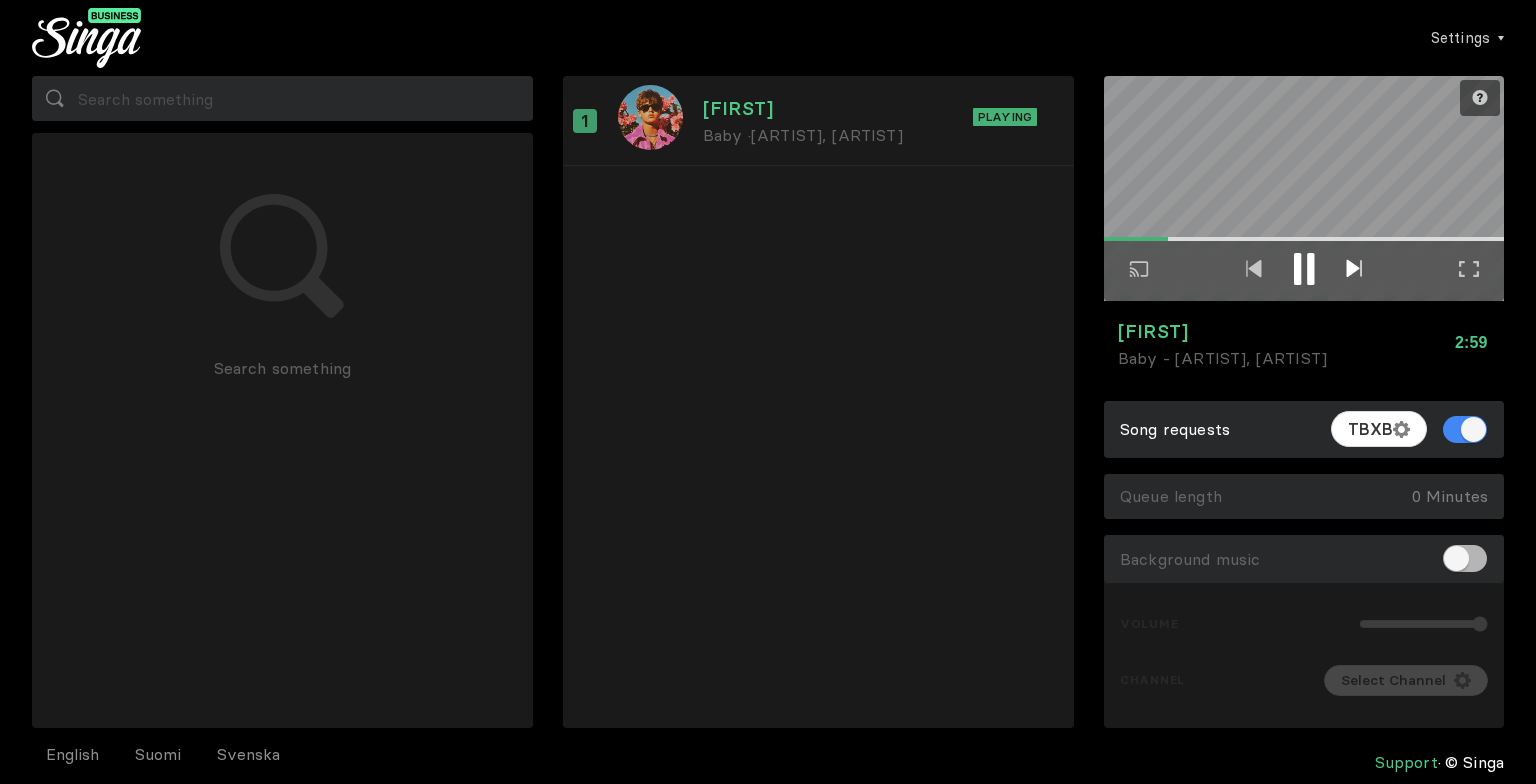 click at bounding box center [1353, 268] 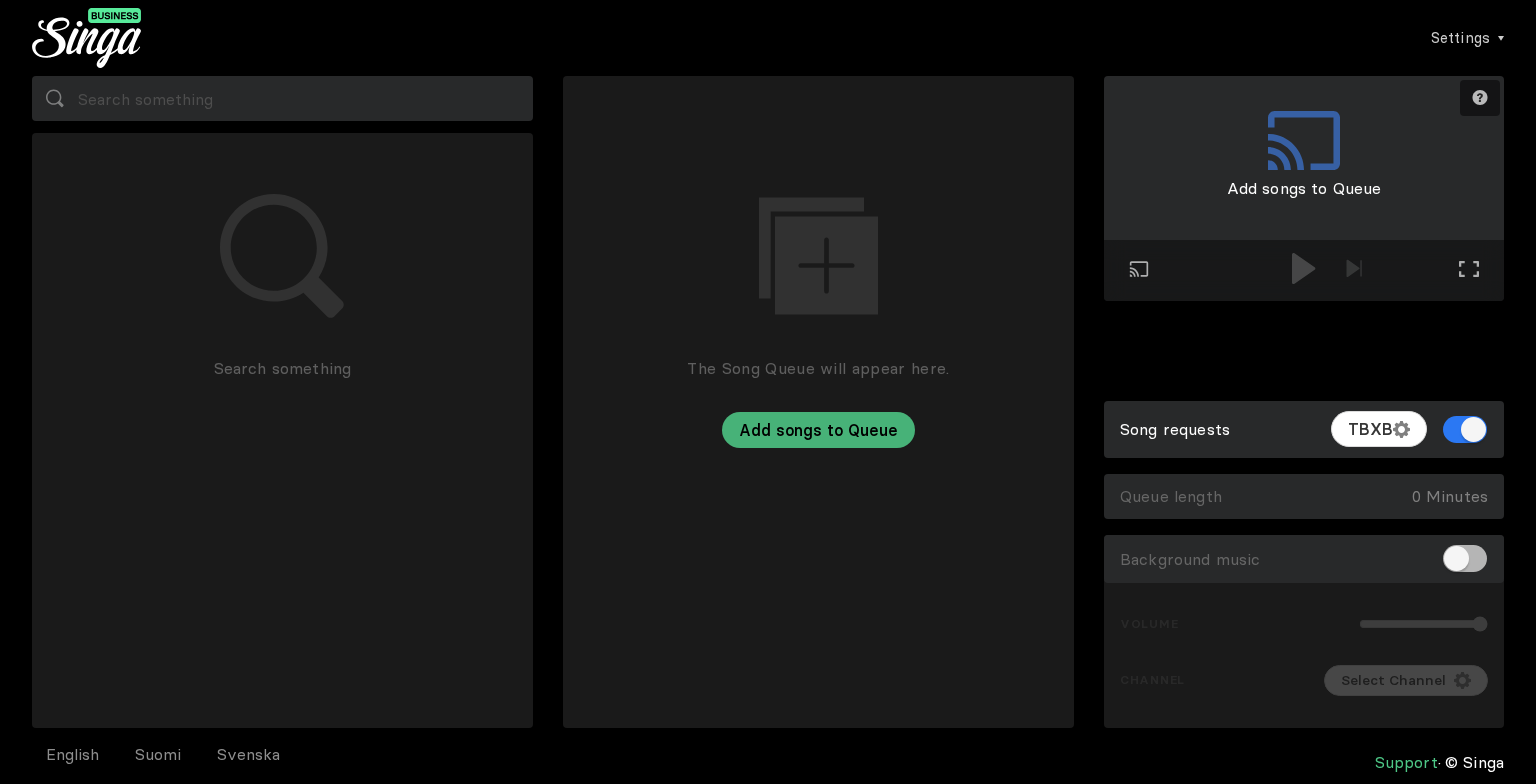 click at bounding box center [1465, 429] 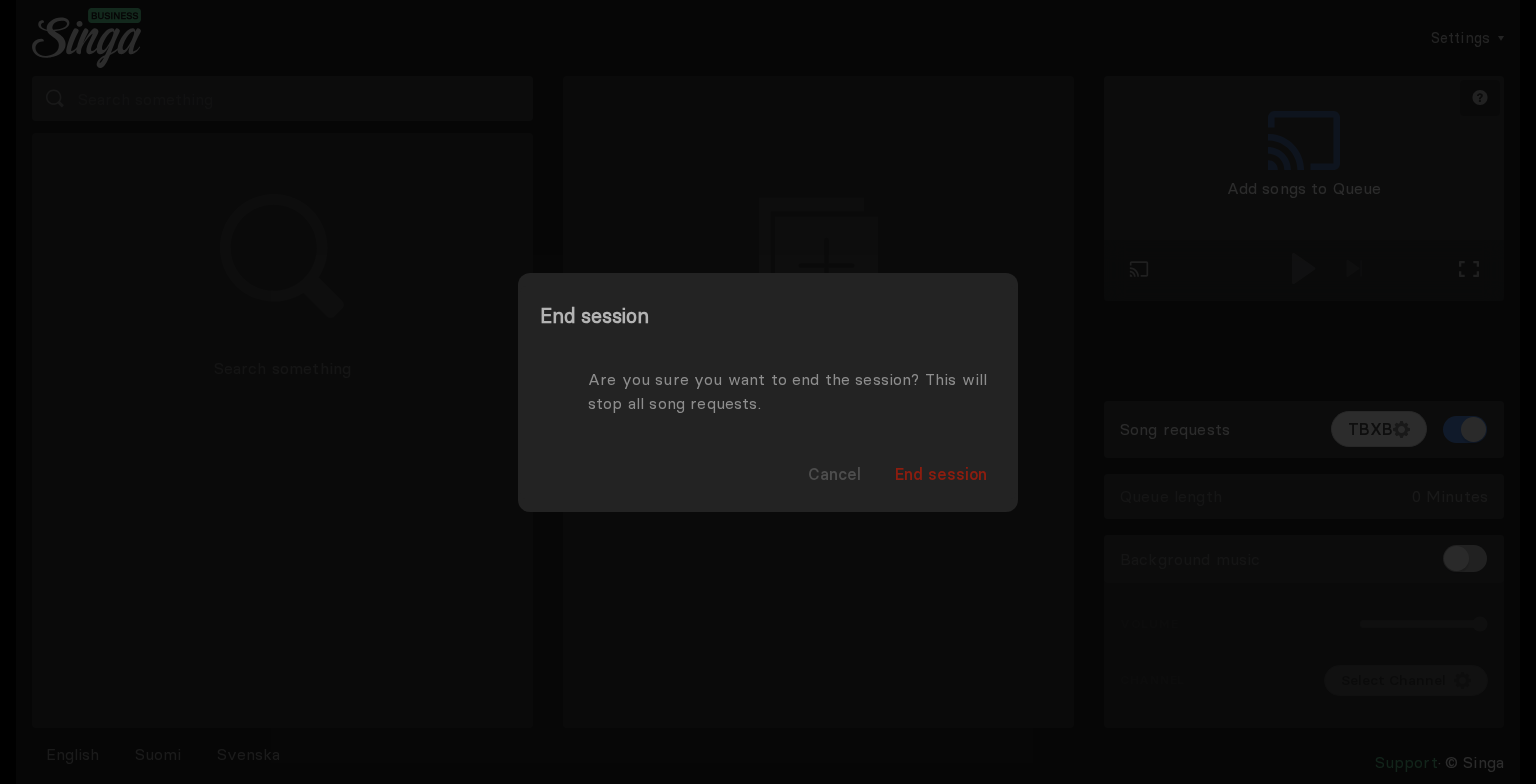 click on "End session" at bounding box center [941, 474] 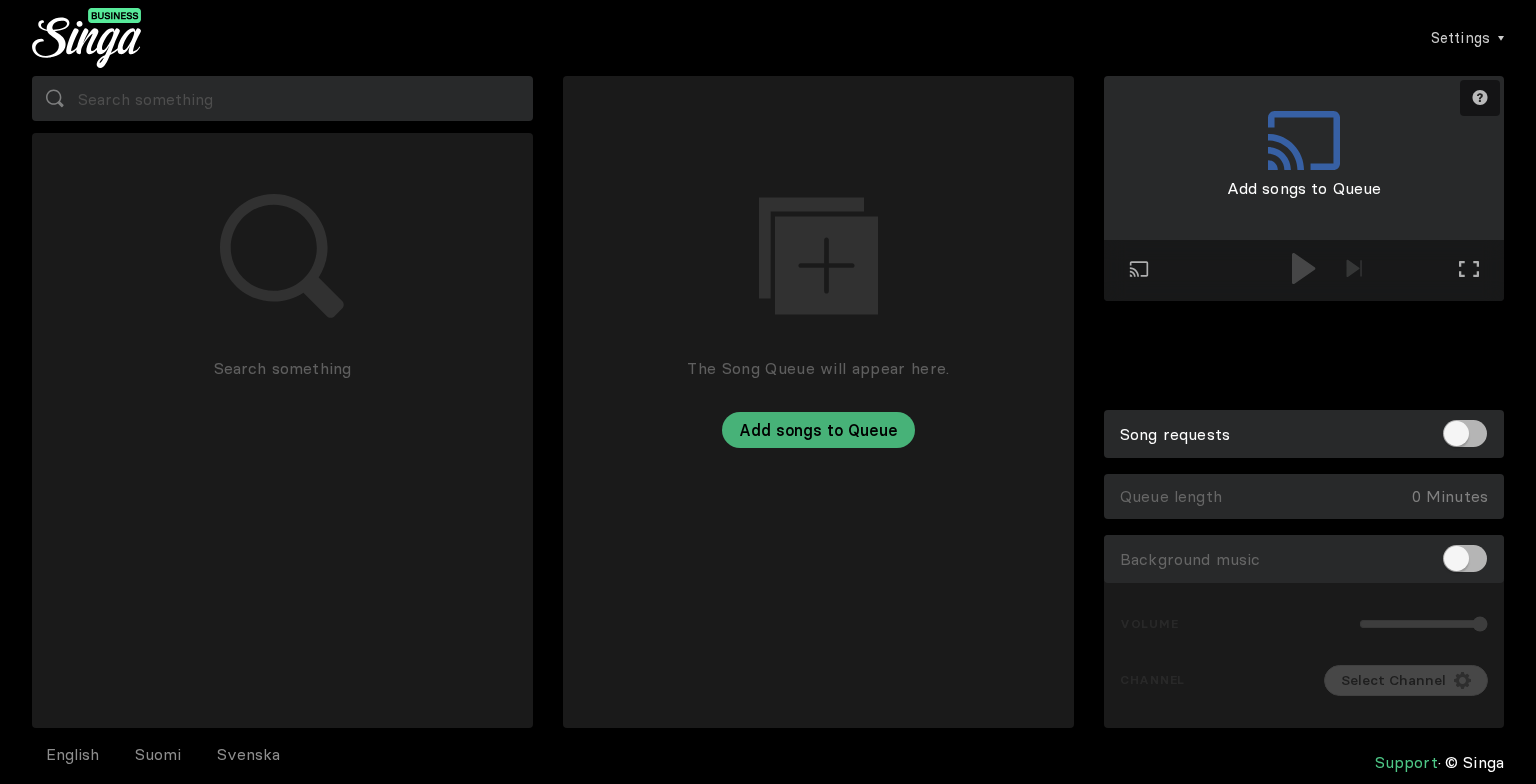 click on "Play on external screen Full screen Exit full screen" at bounding box center [1304, 188] 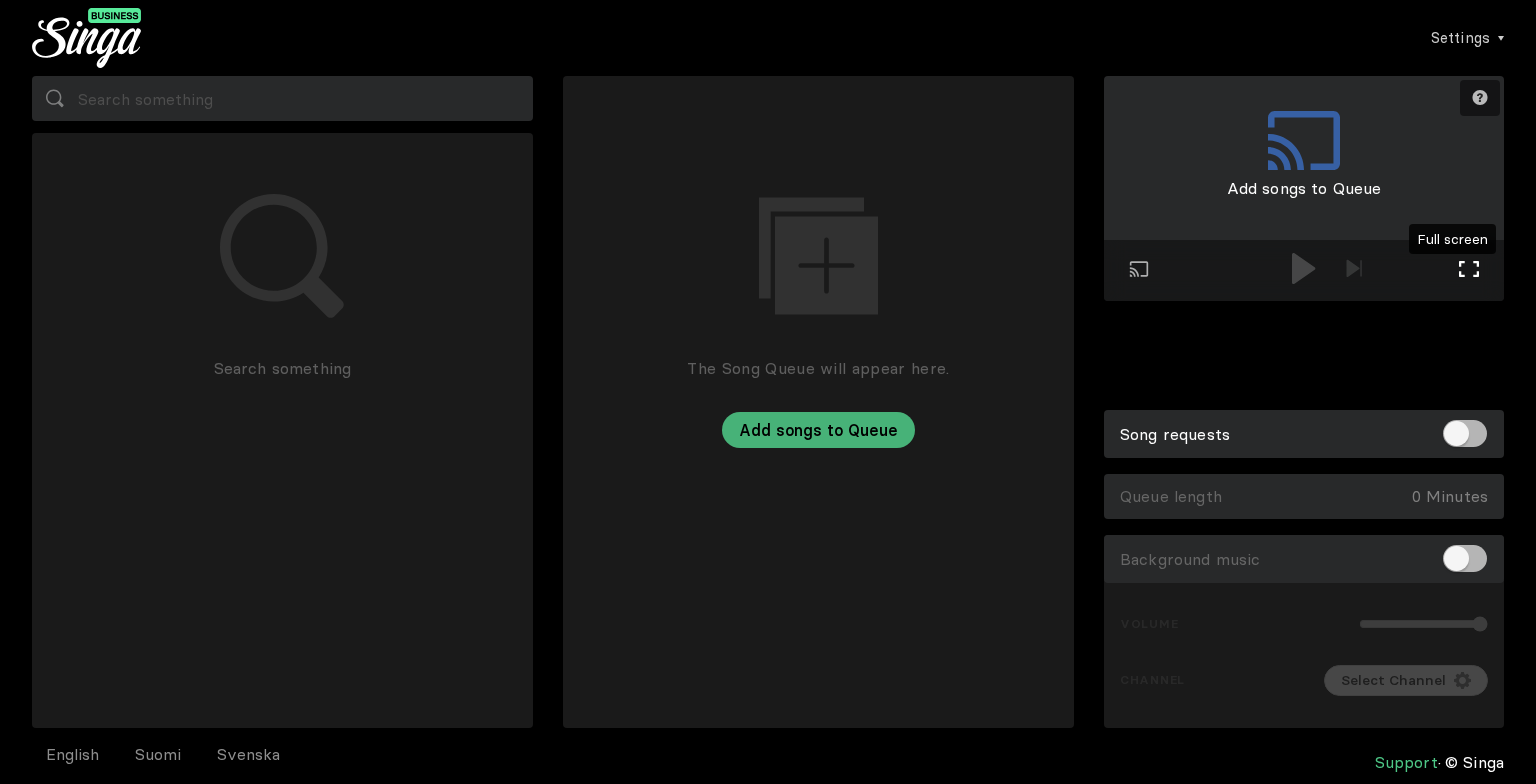click at bounding box center [1469, 269] 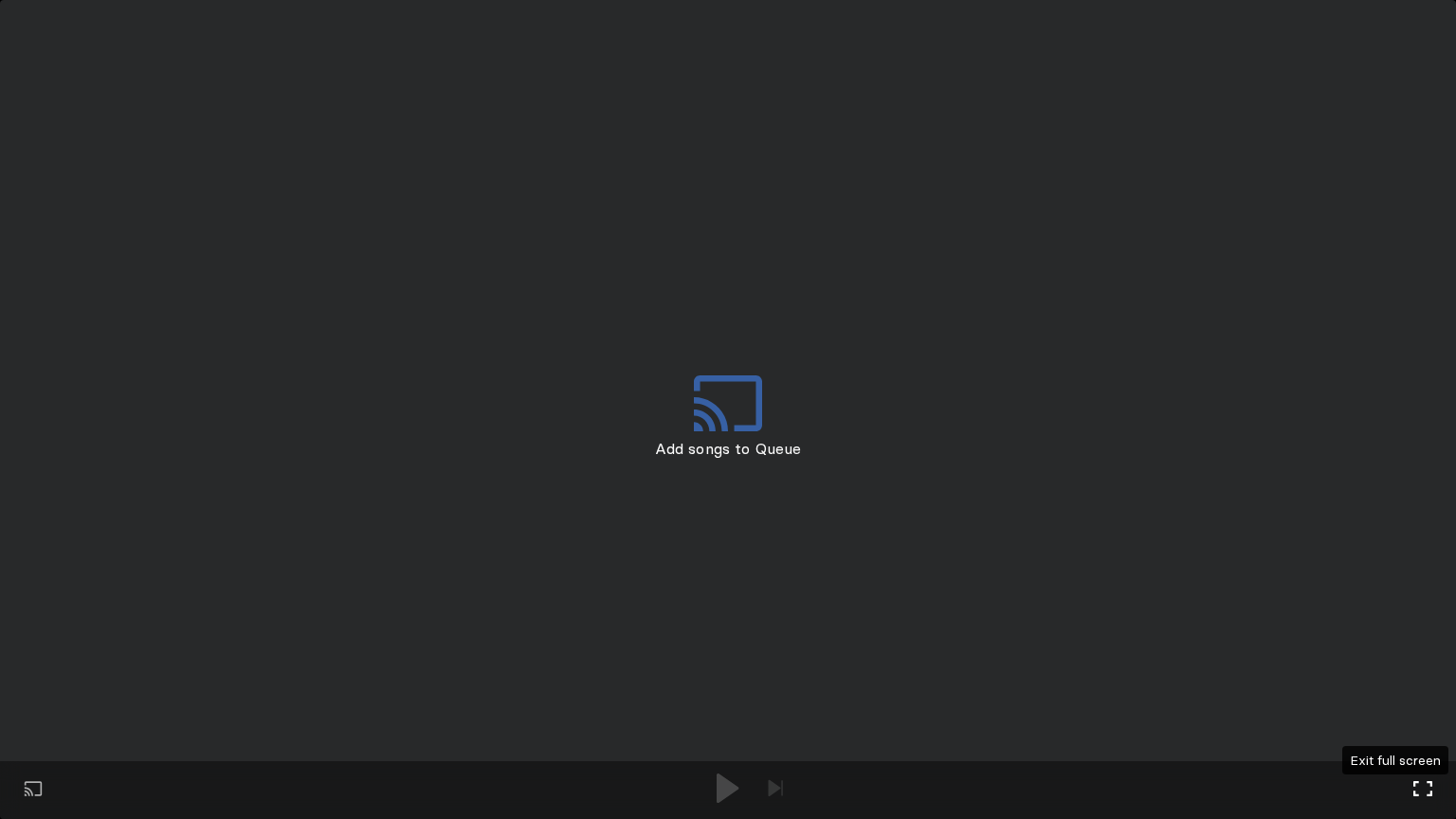 click at bounding box center (1423, 789) 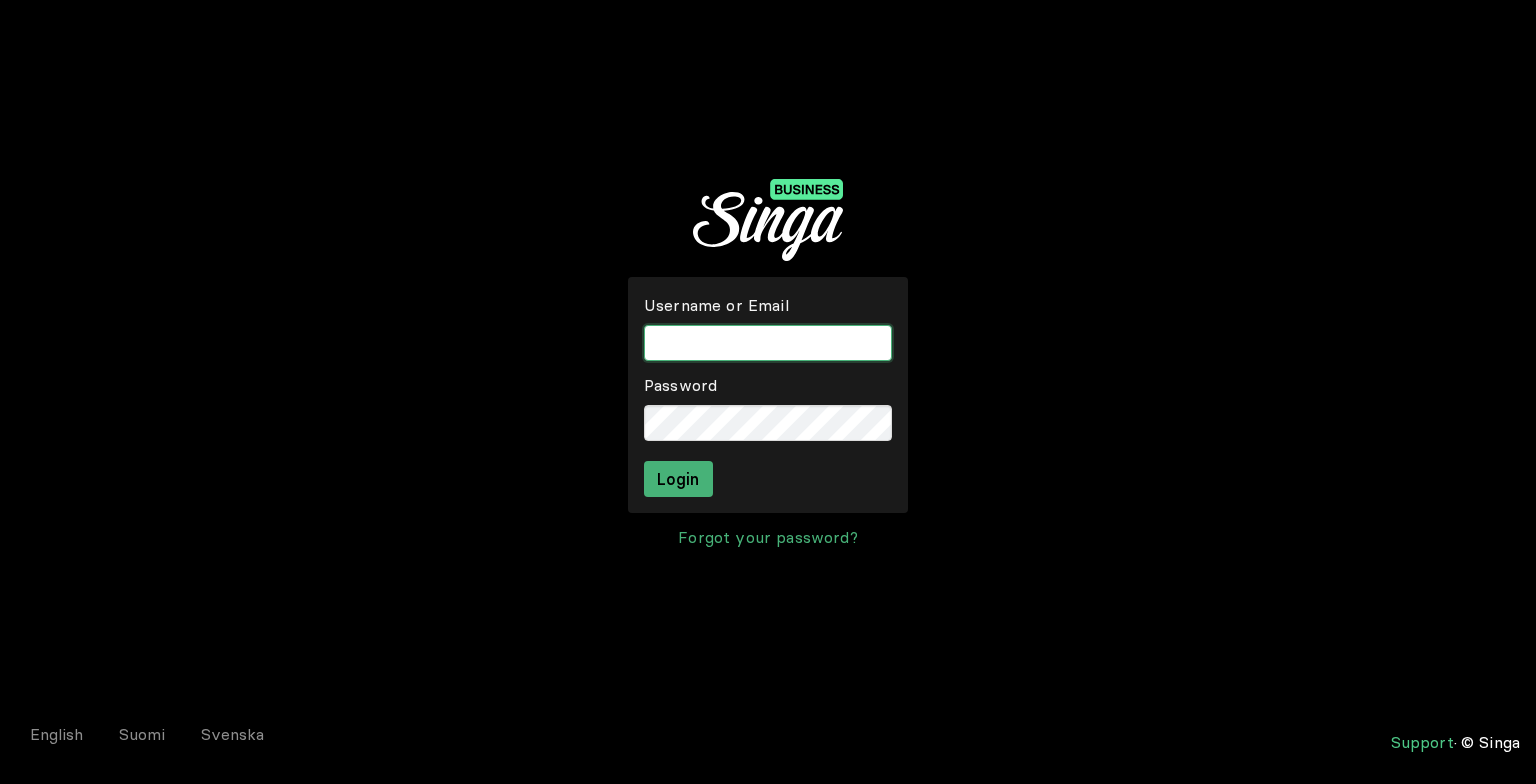 scroll, scrollTop: 0, scrollLeft: 0, axis: both 